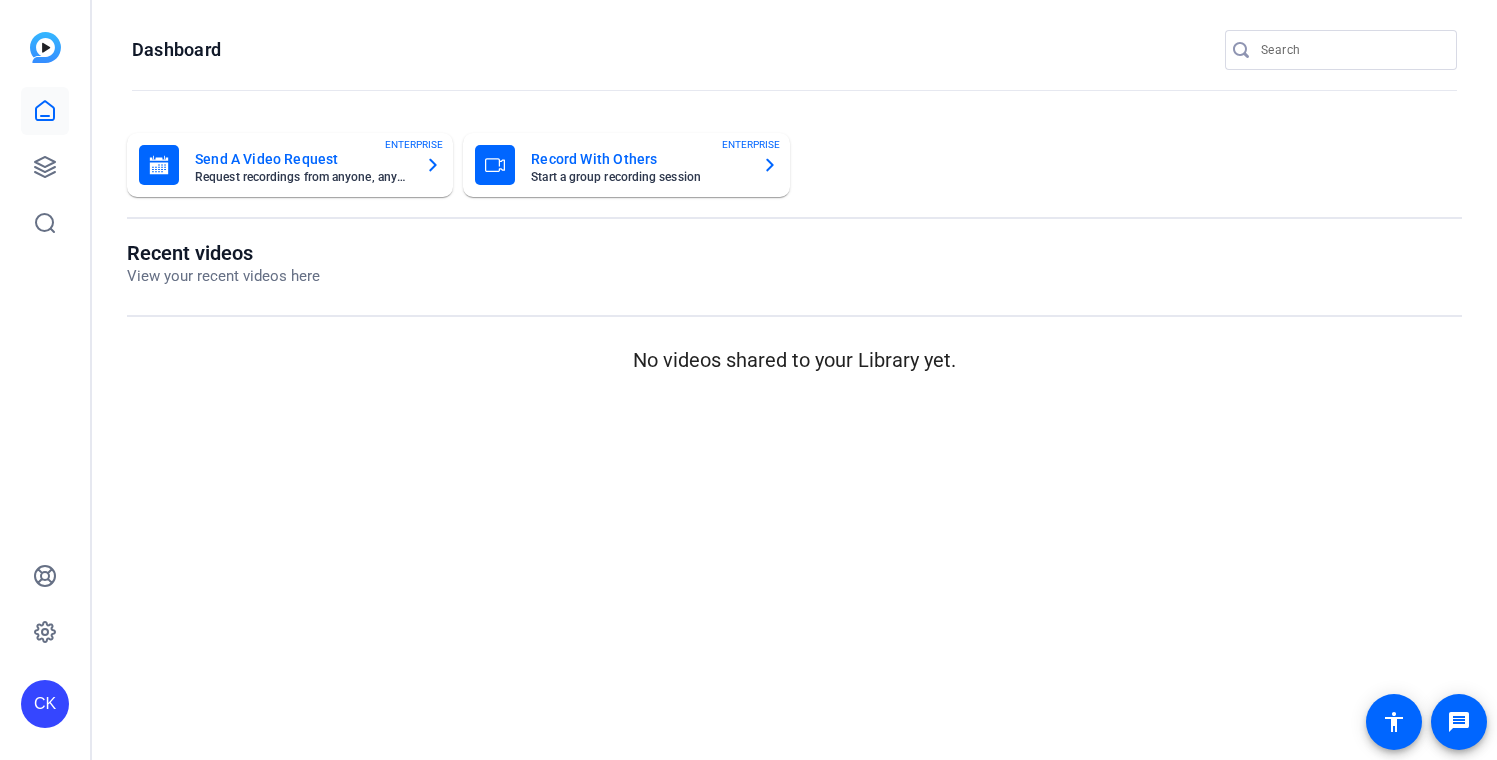 scroll, scrollTop: 0, scrollLeft: 0, axis: both 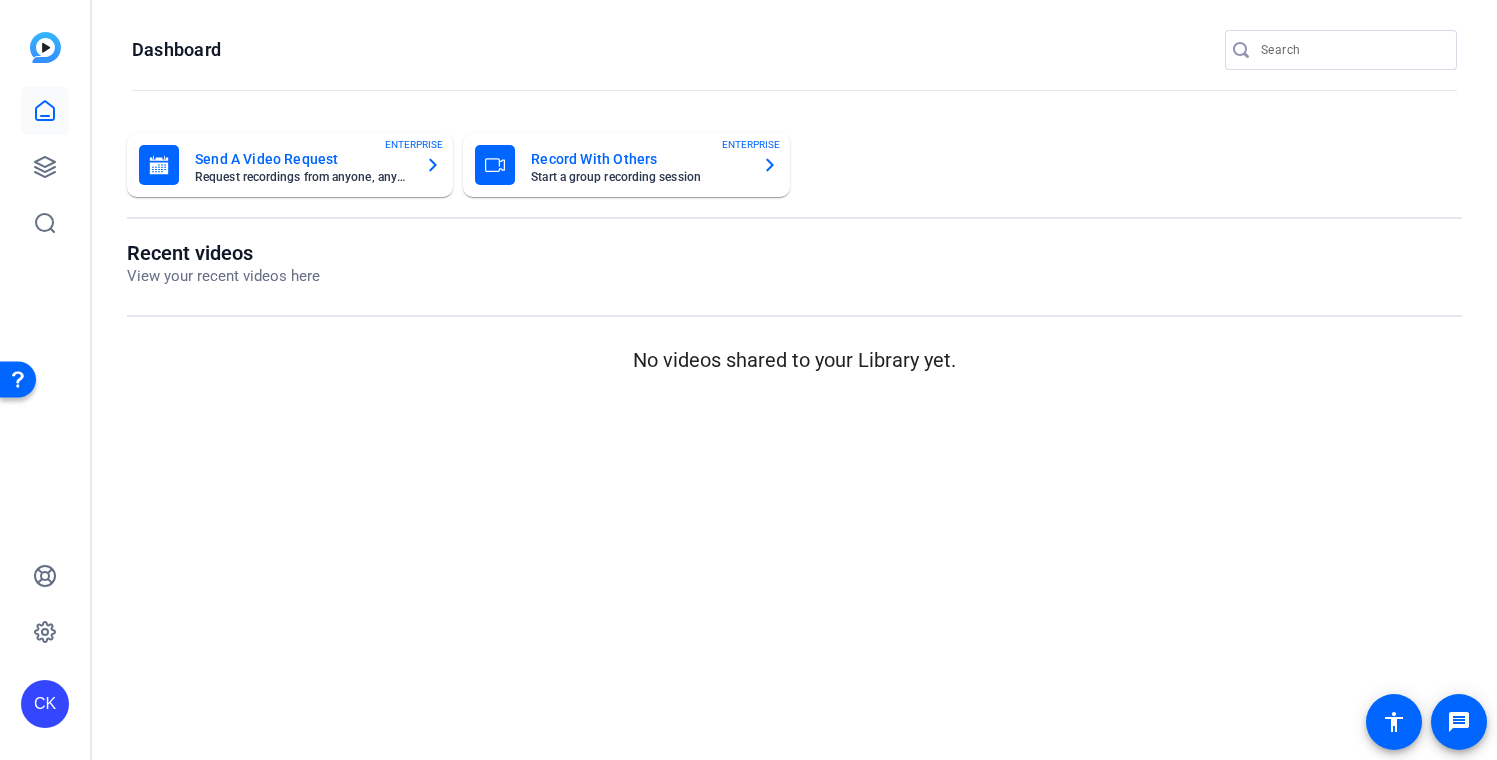 click on "View your recent videos here" 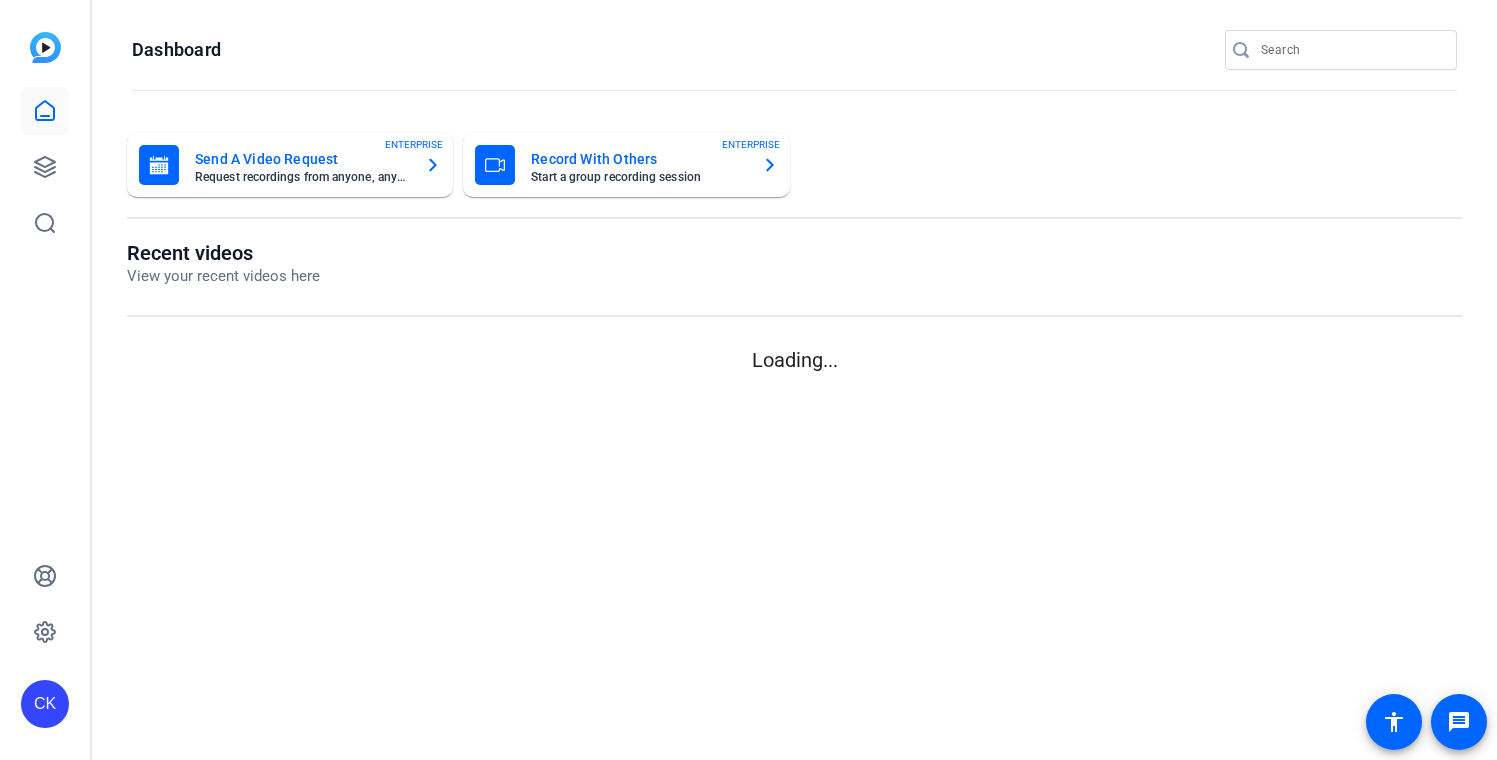 scroll, scrollTop: 0, scrollLeft: 0, axis: both 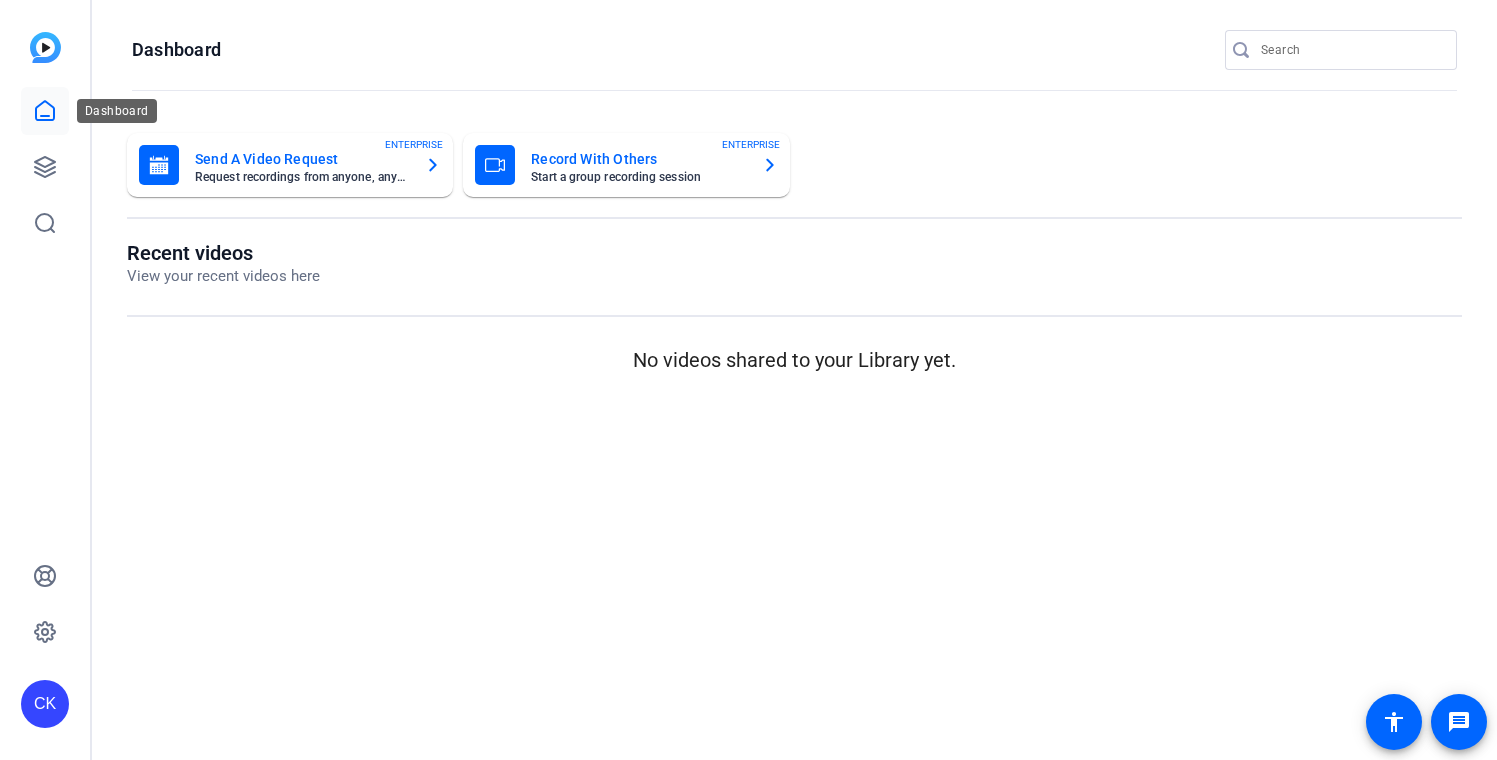 click 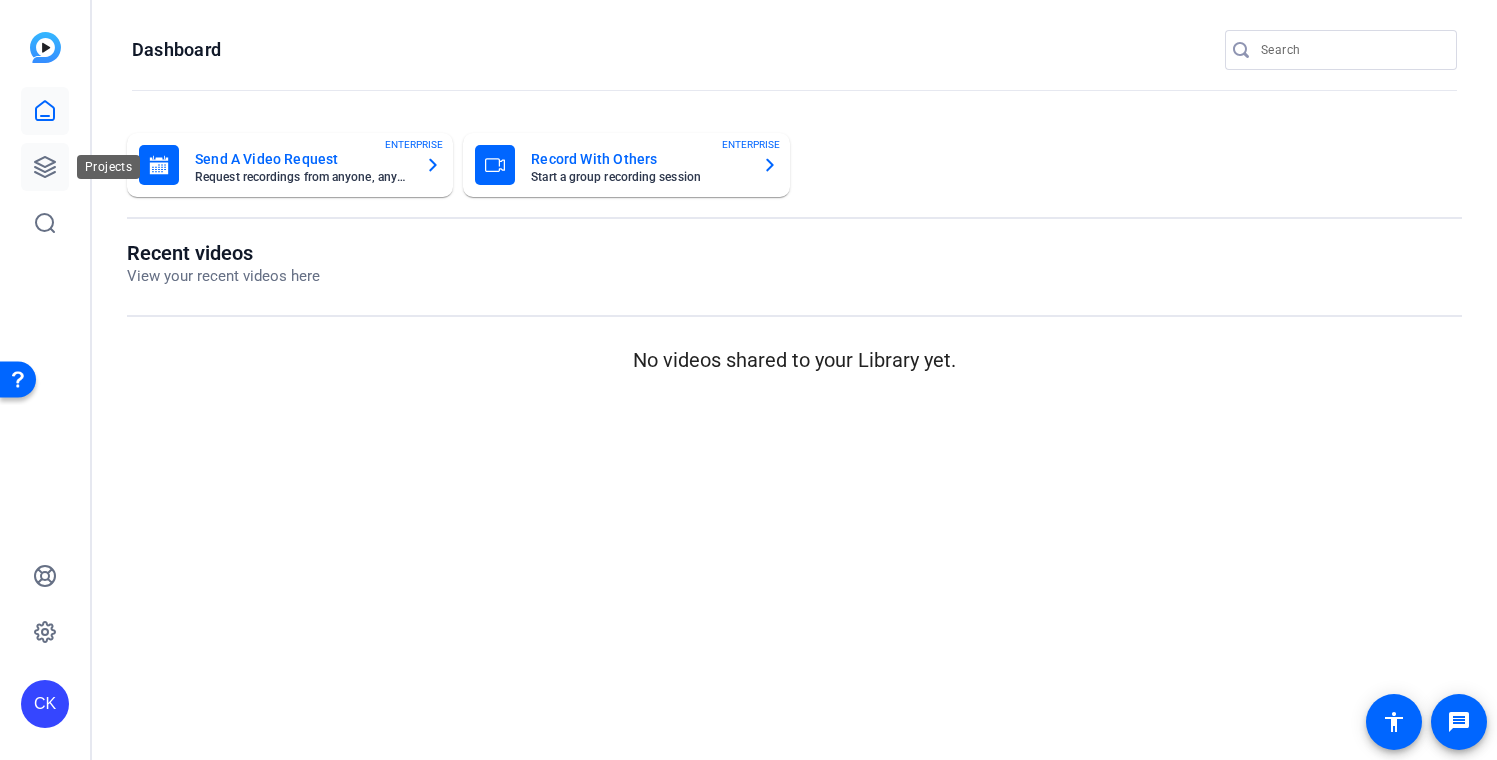 click 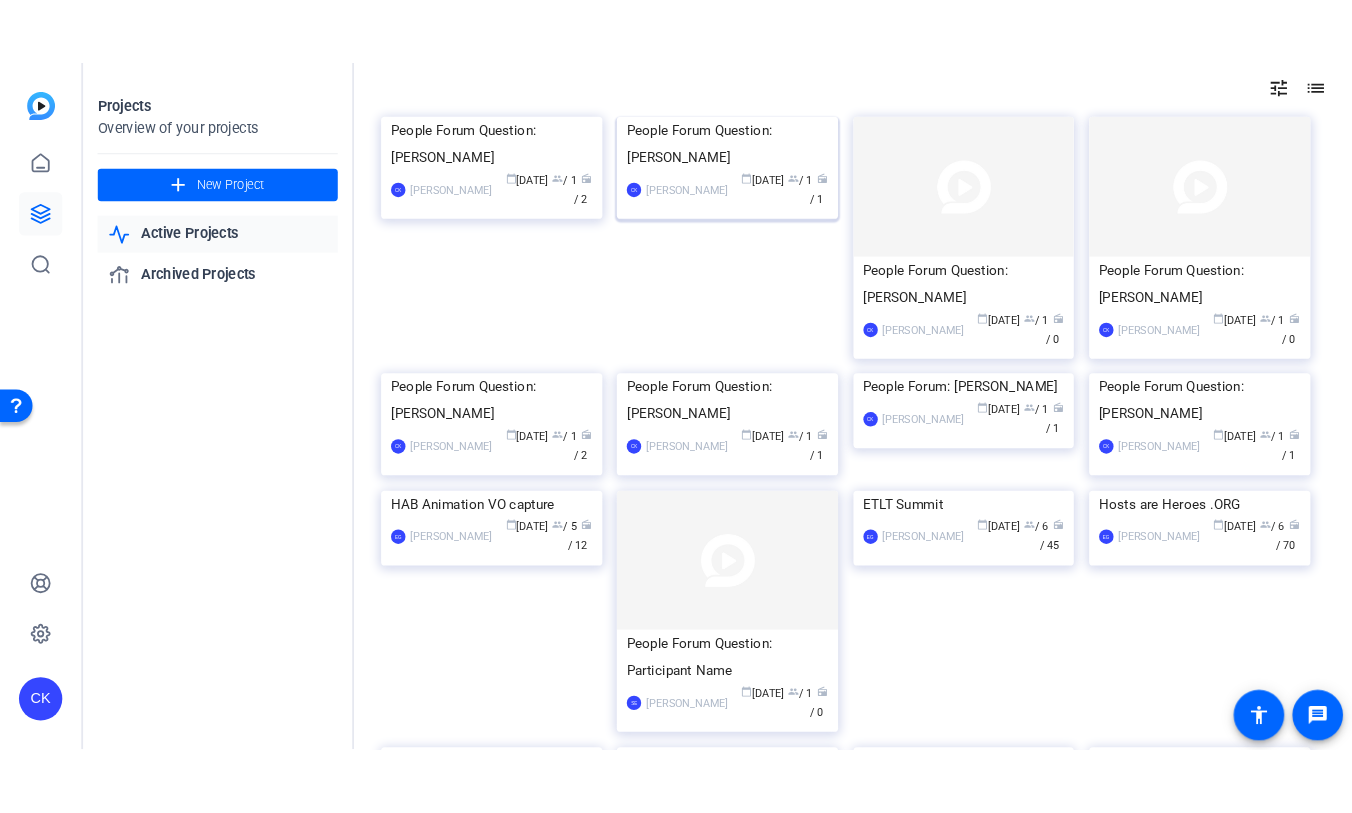 scroll, scrollTop: 74, scrollLeft: 0, axis: vertical 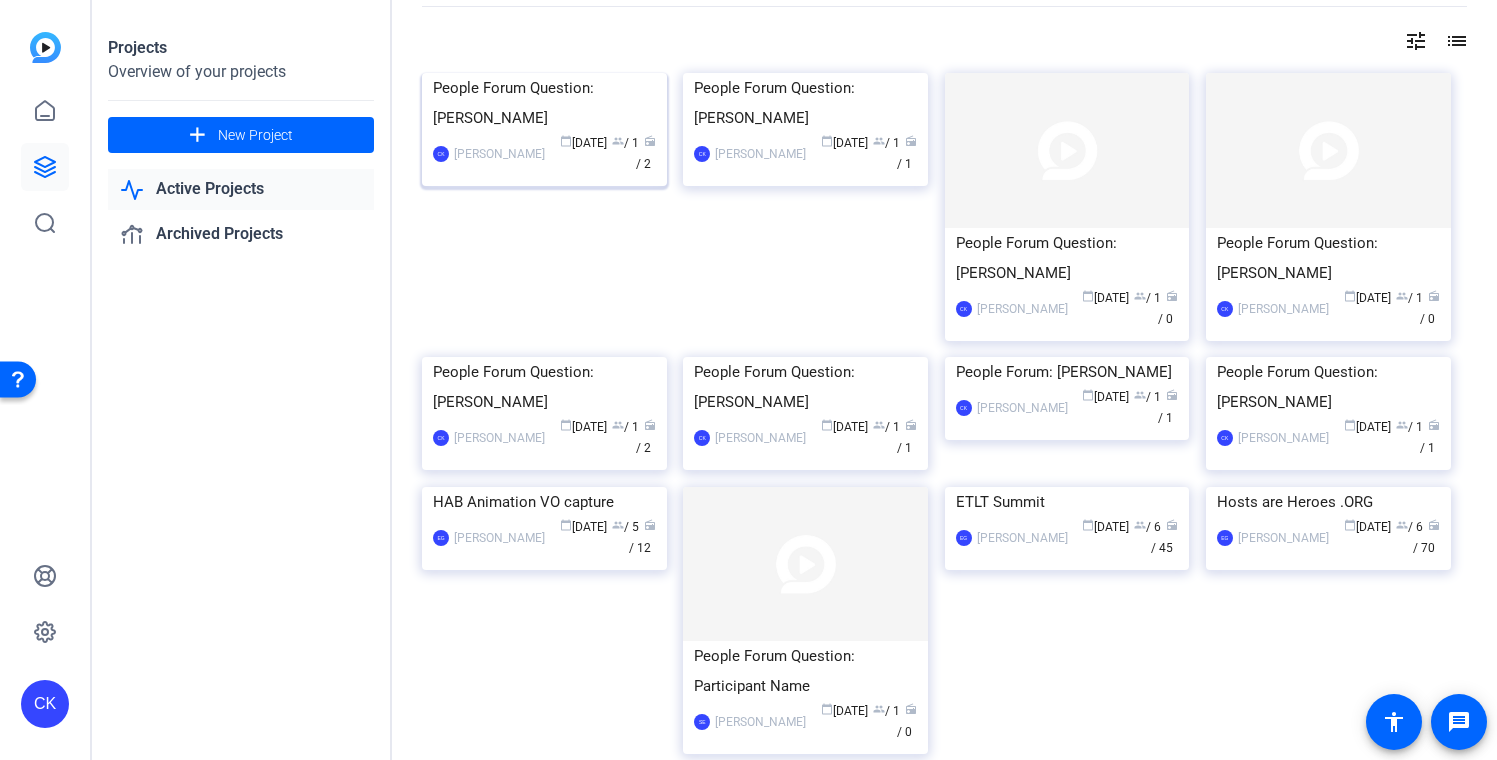 click 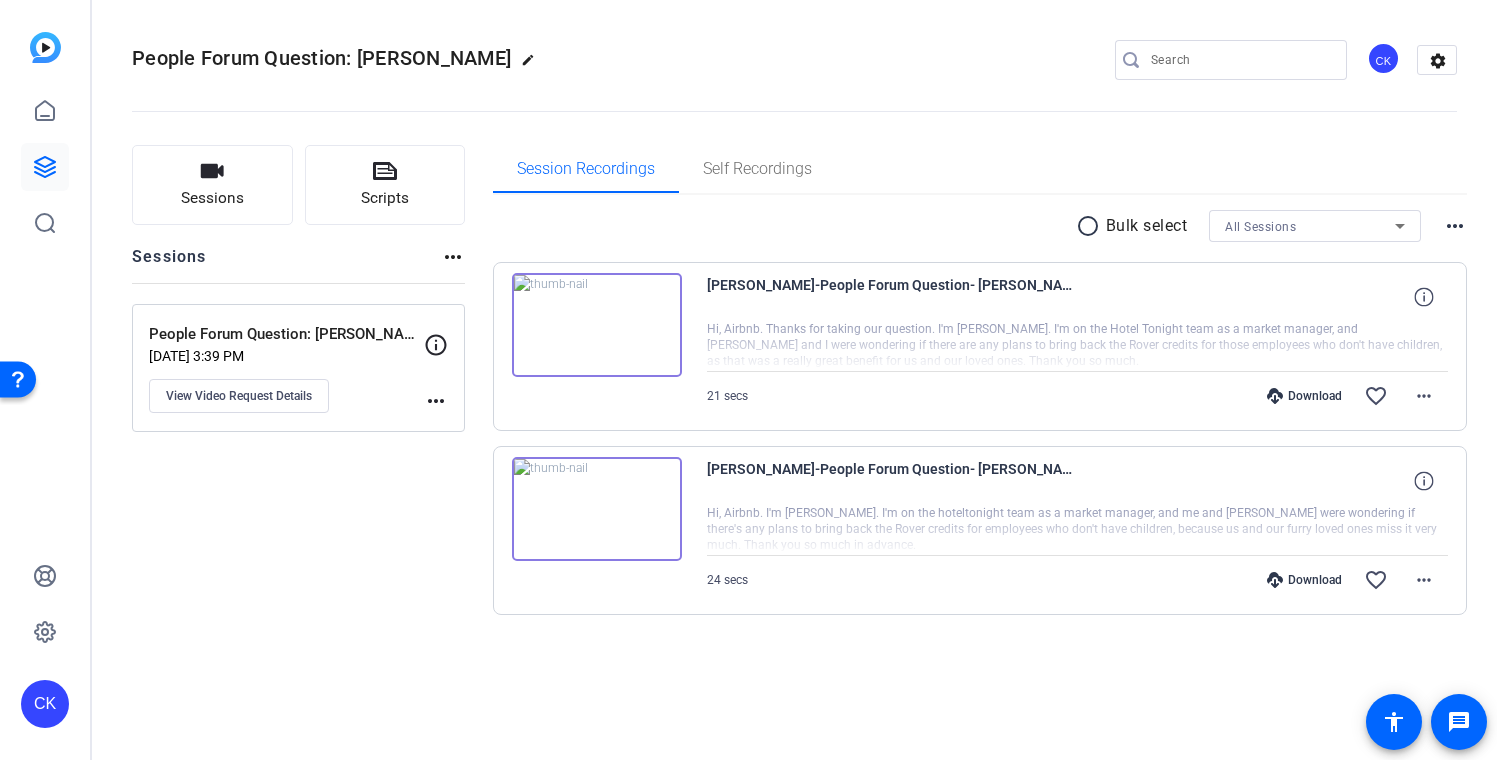 click 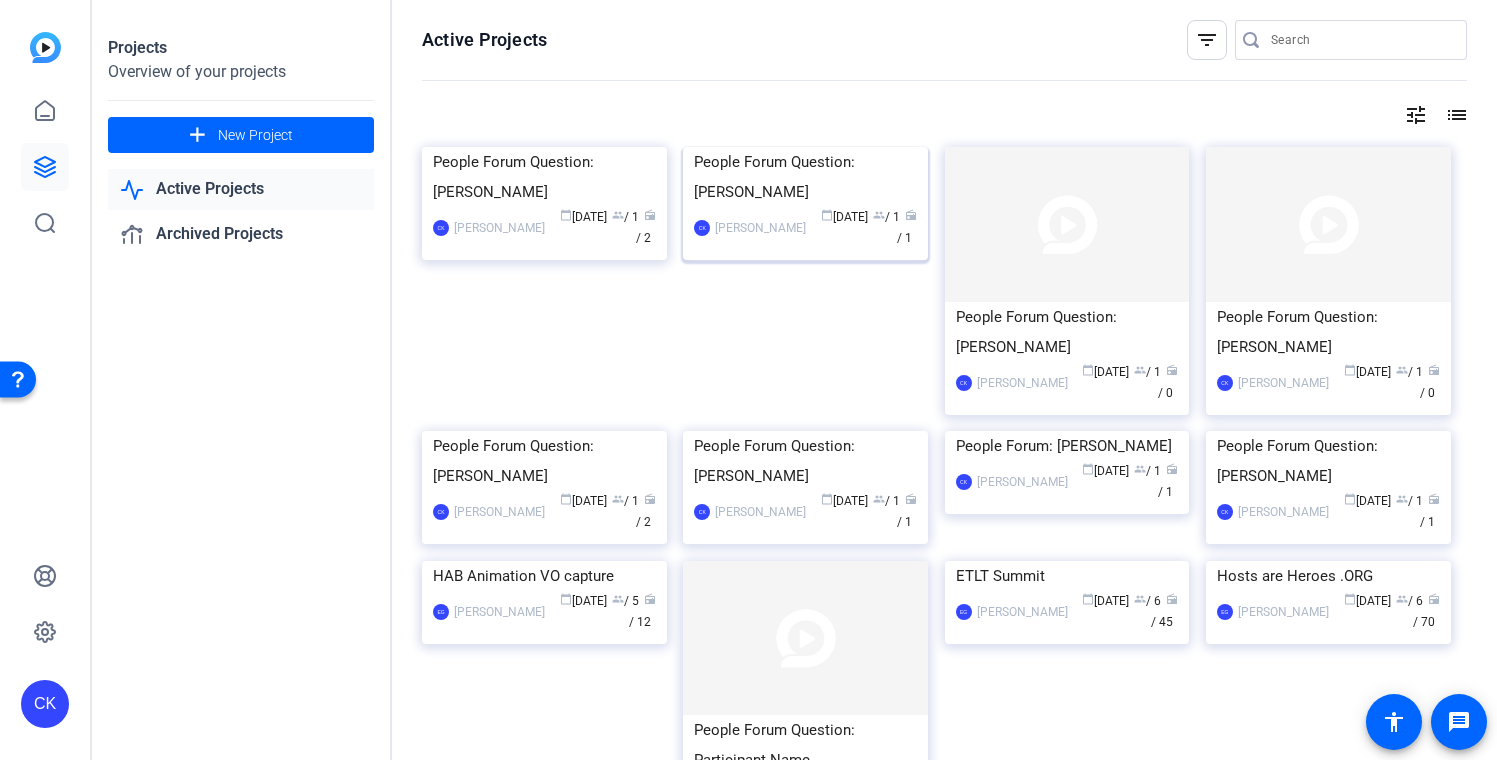 click 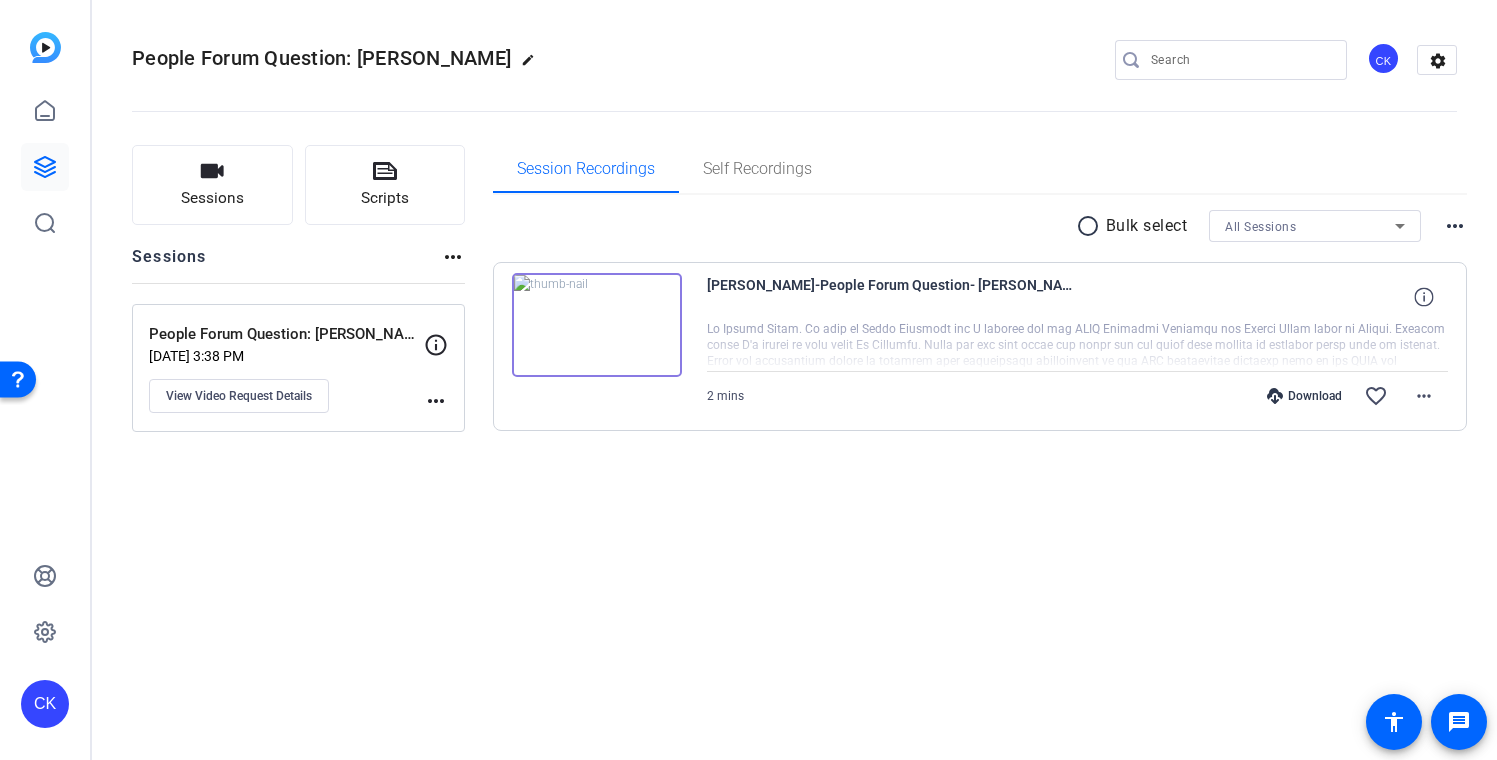click 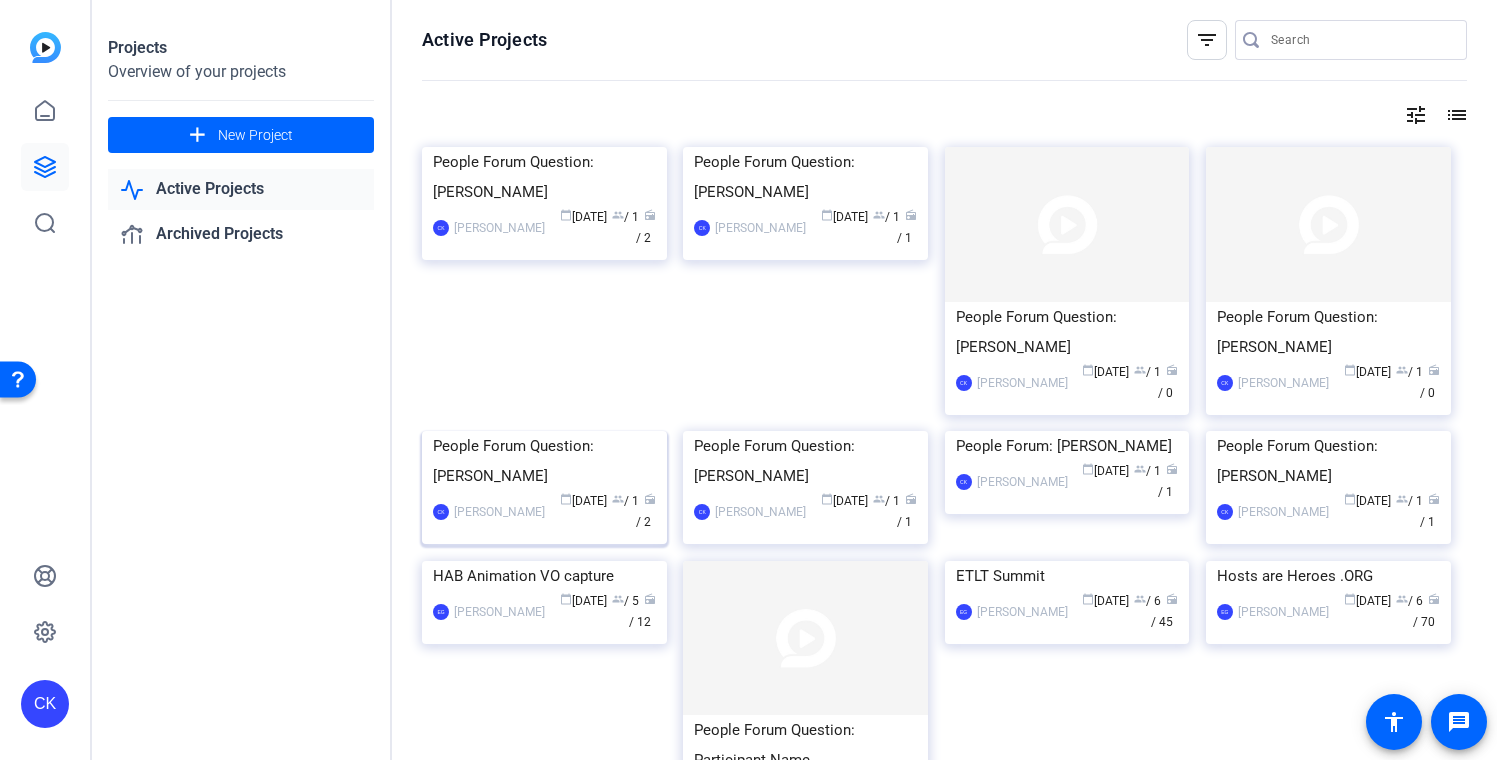 click 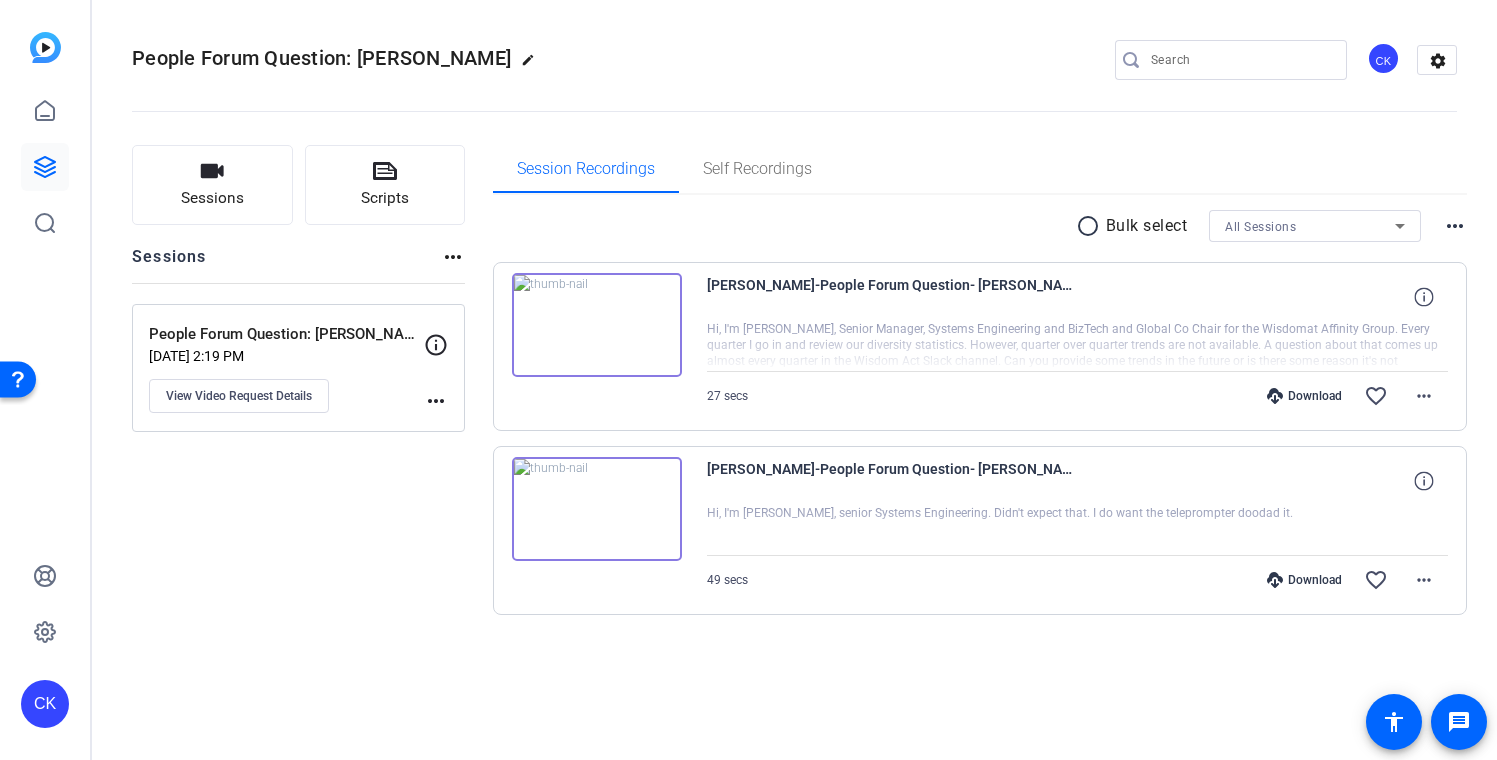 click 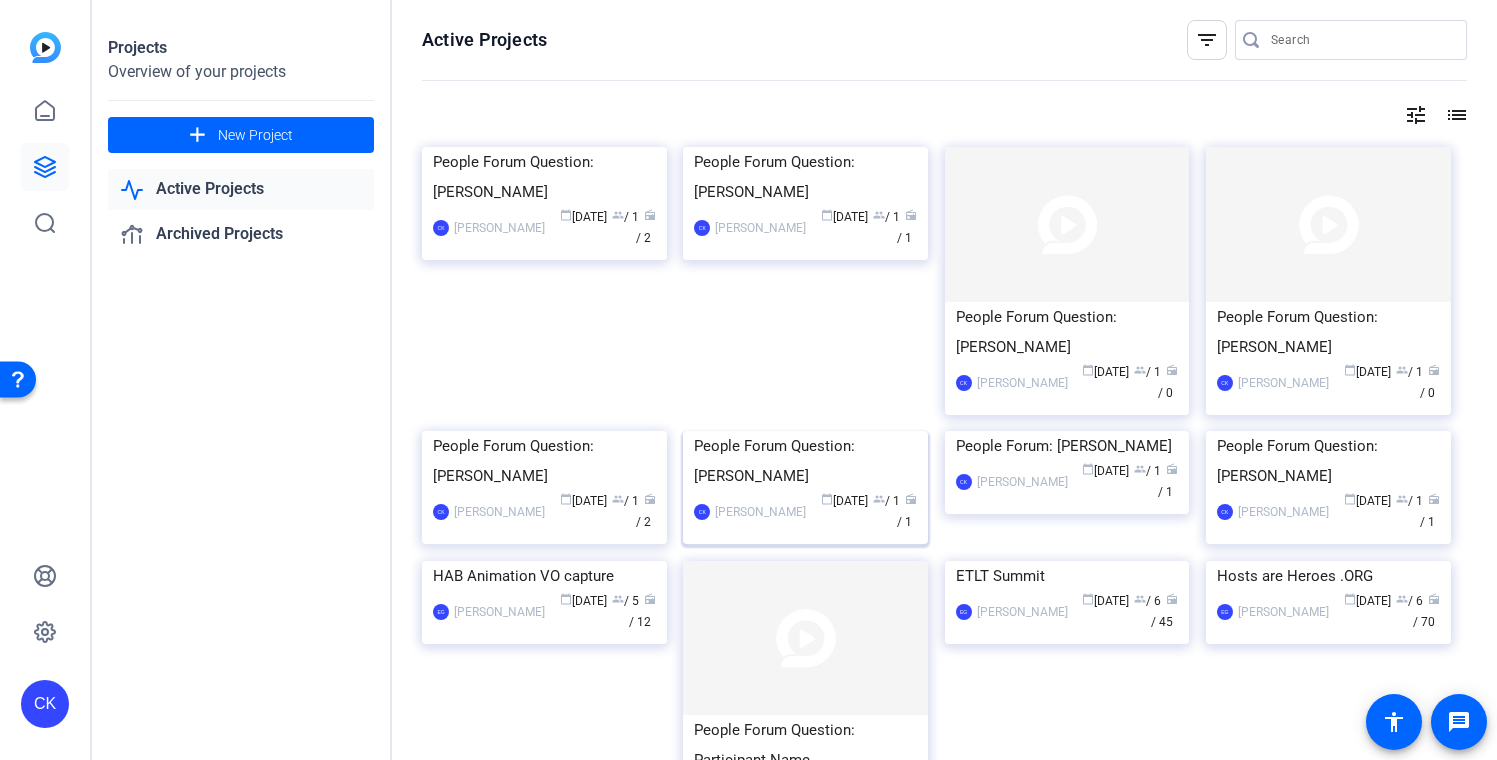 click 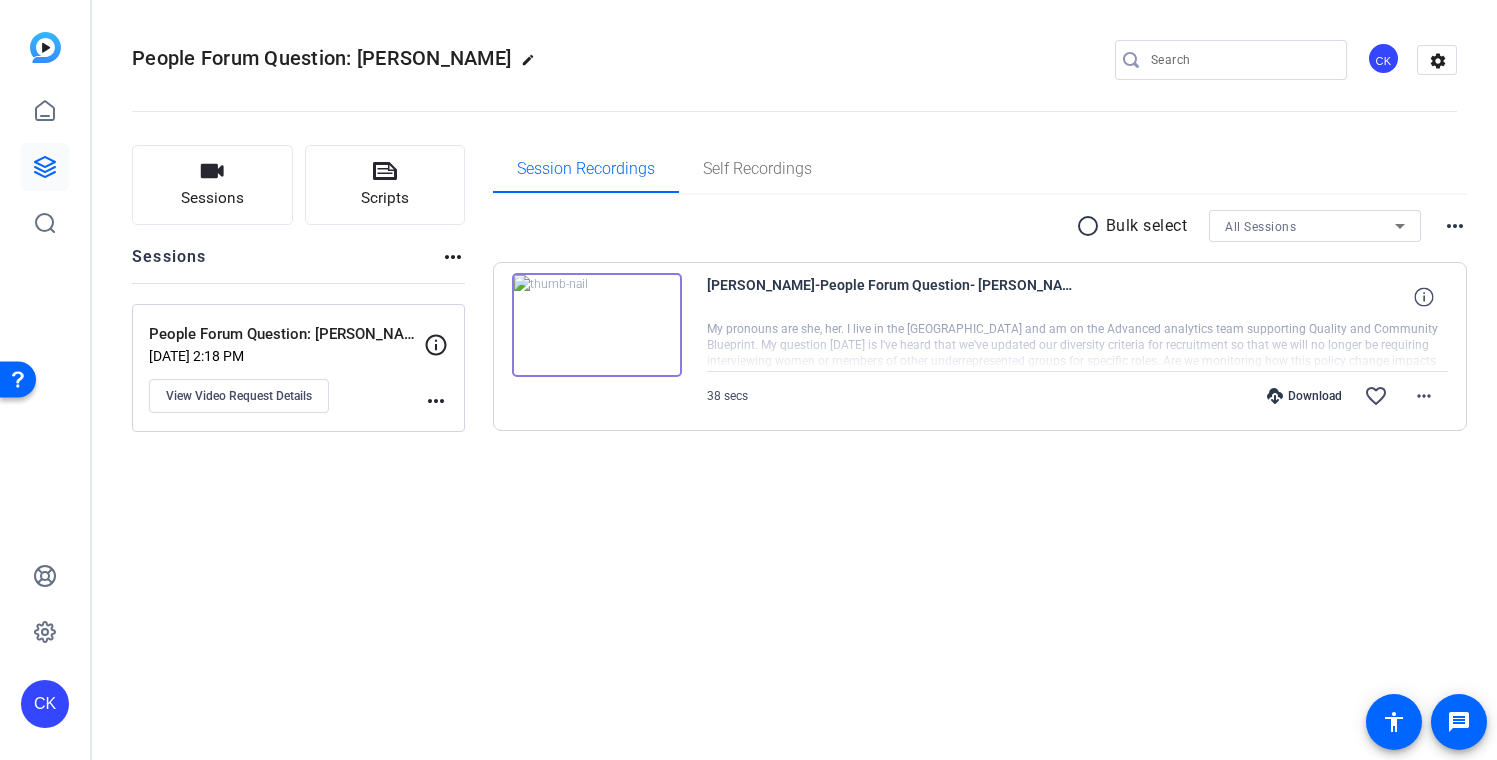 click 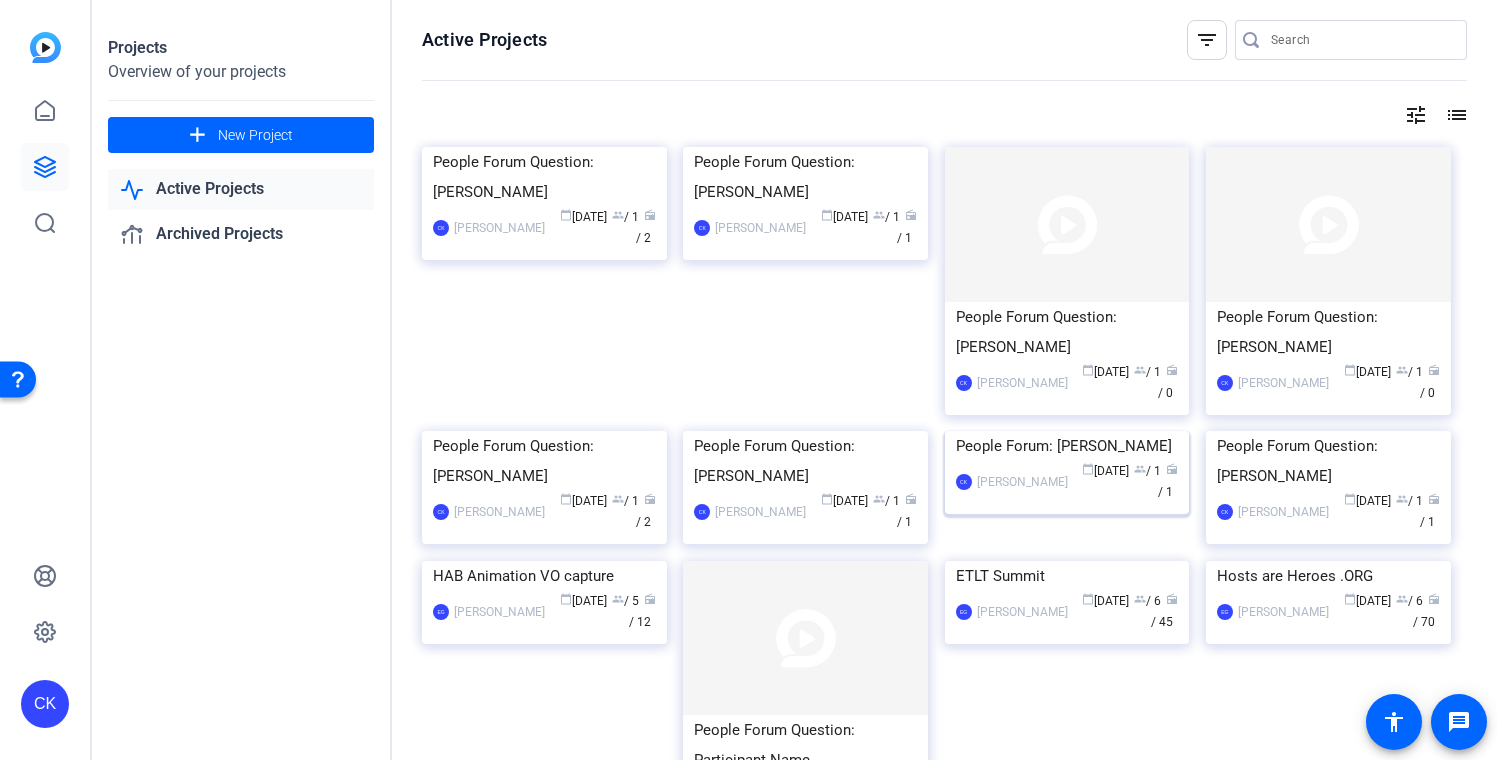 click 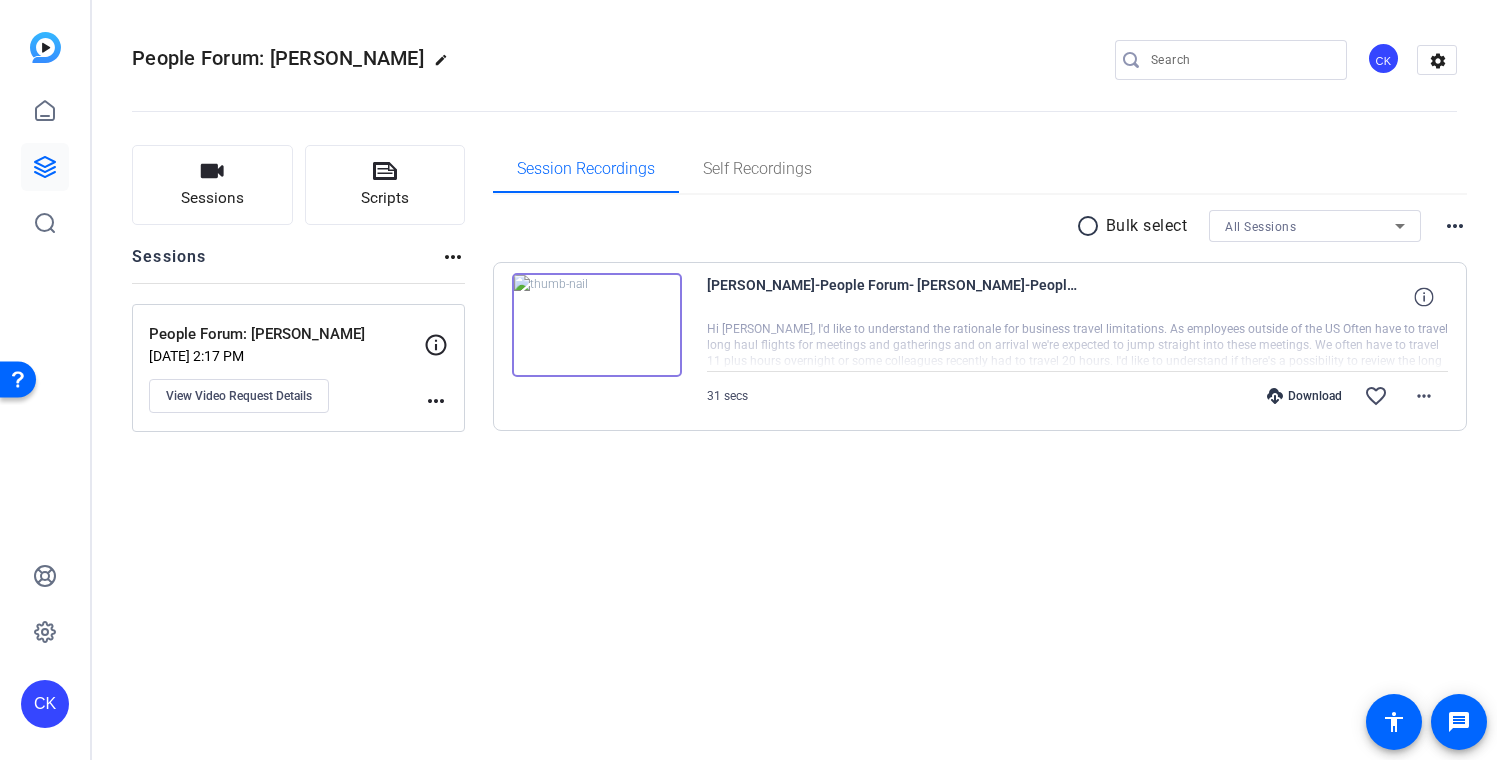 click on "Download  favorite_border more_horiz" at bounding box center (1188, 396) 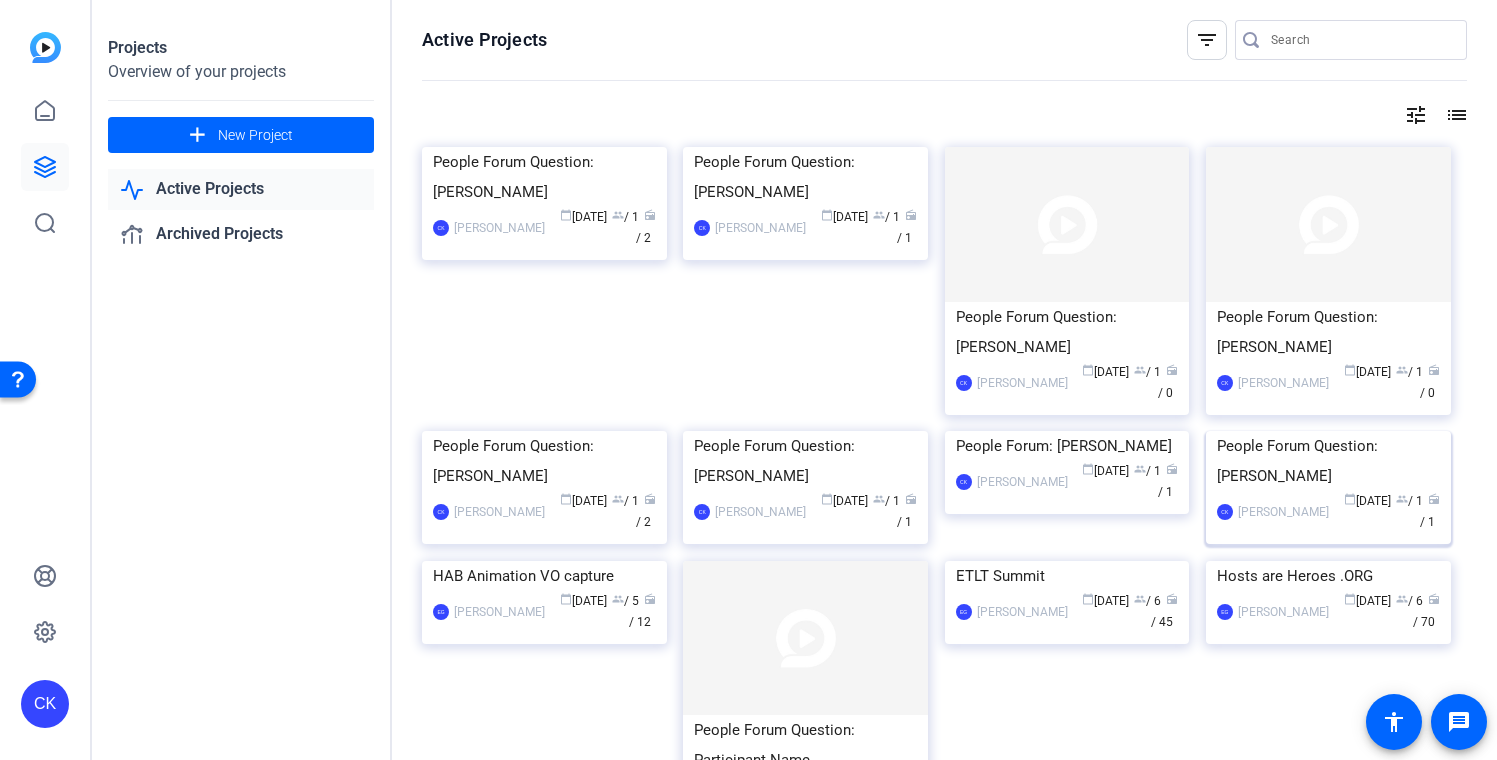 click 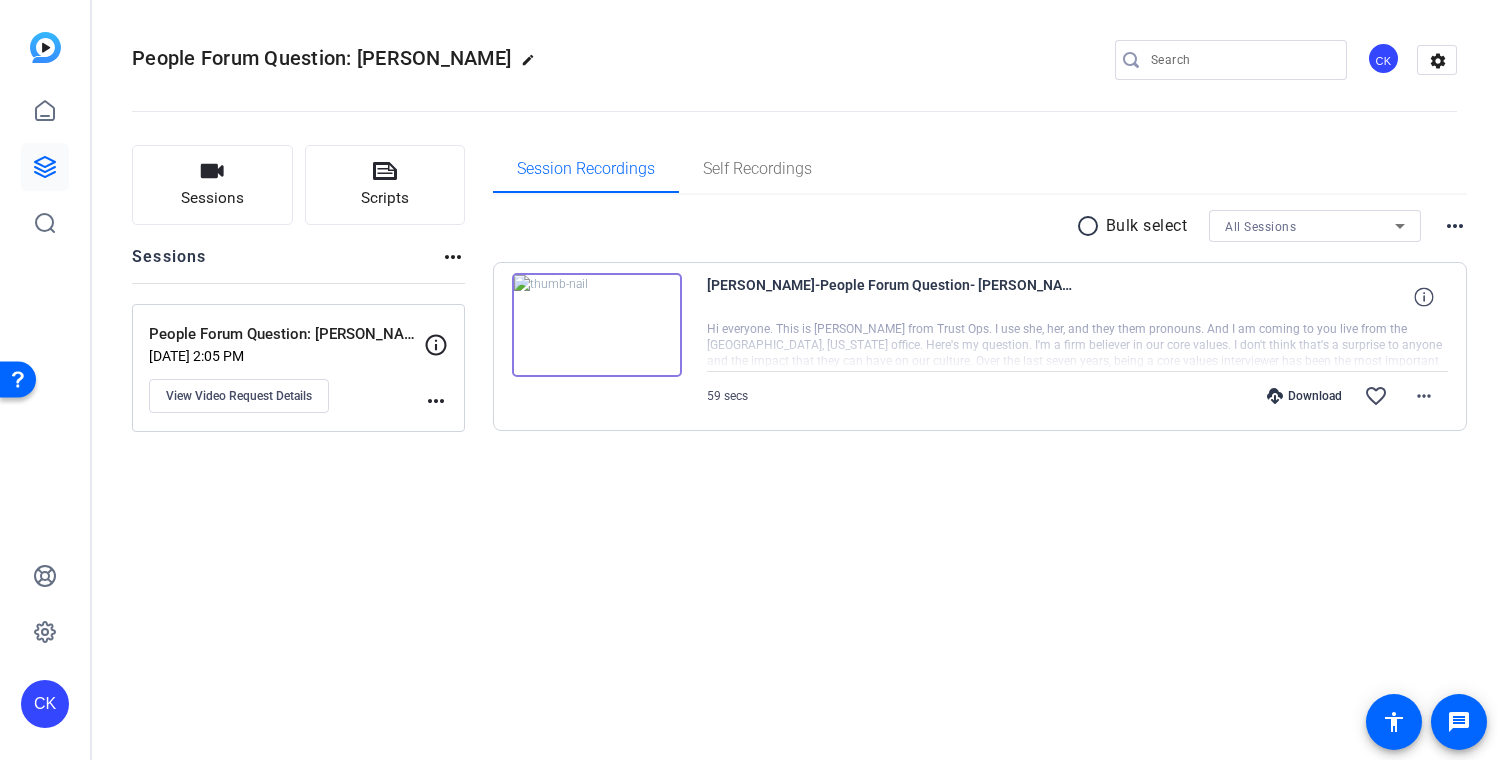 click 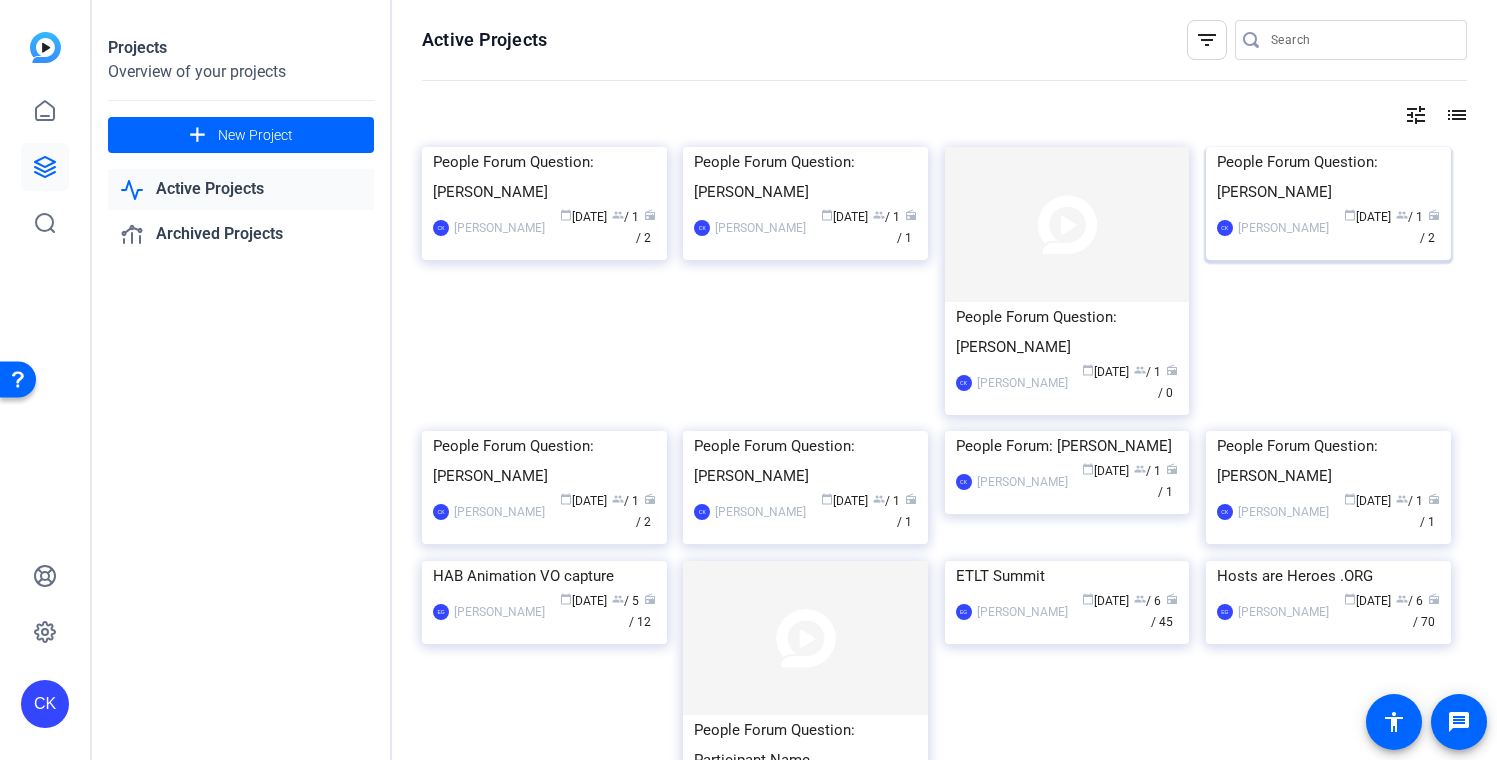 click 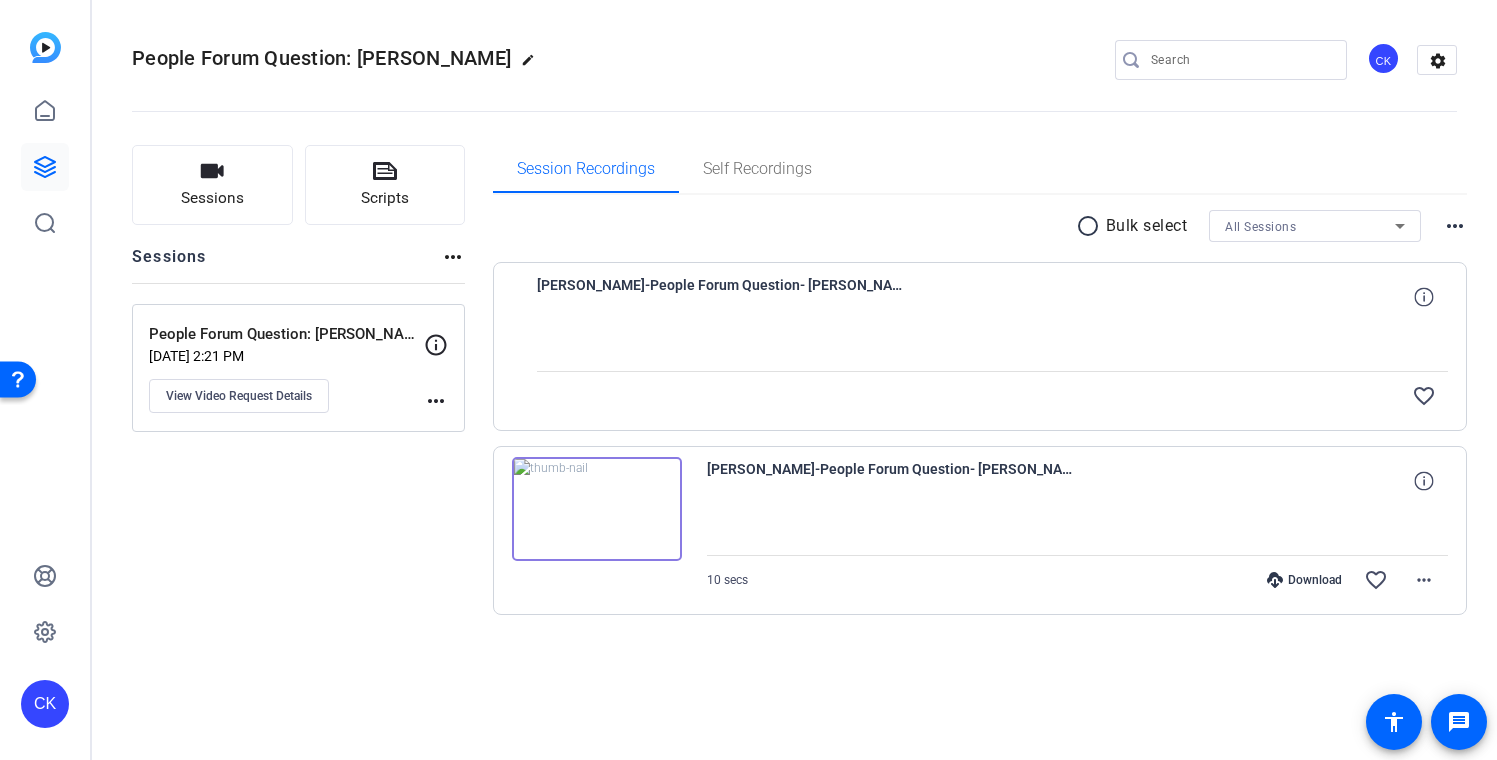 click 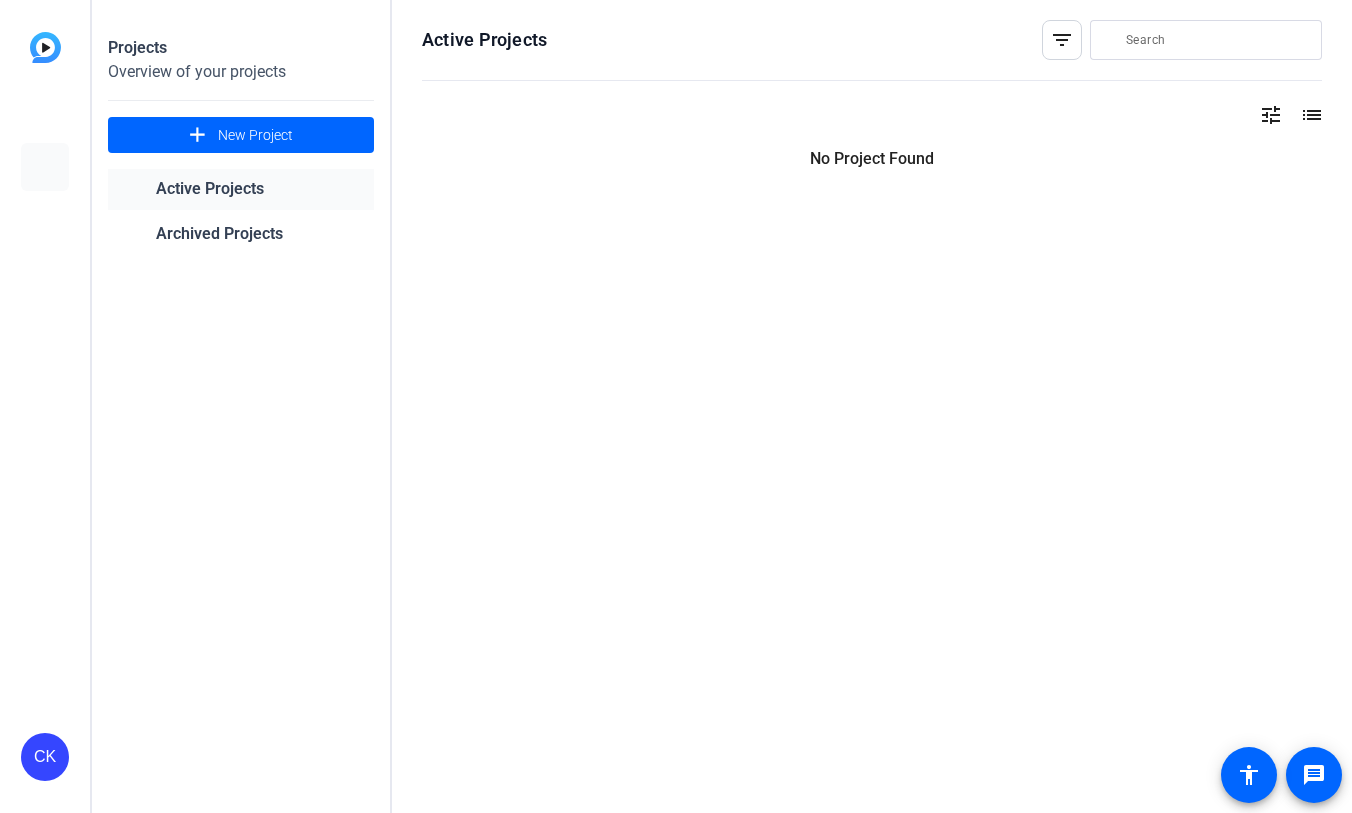 scroll, scrollTop: 0, scrollLeft: 0, axis: both 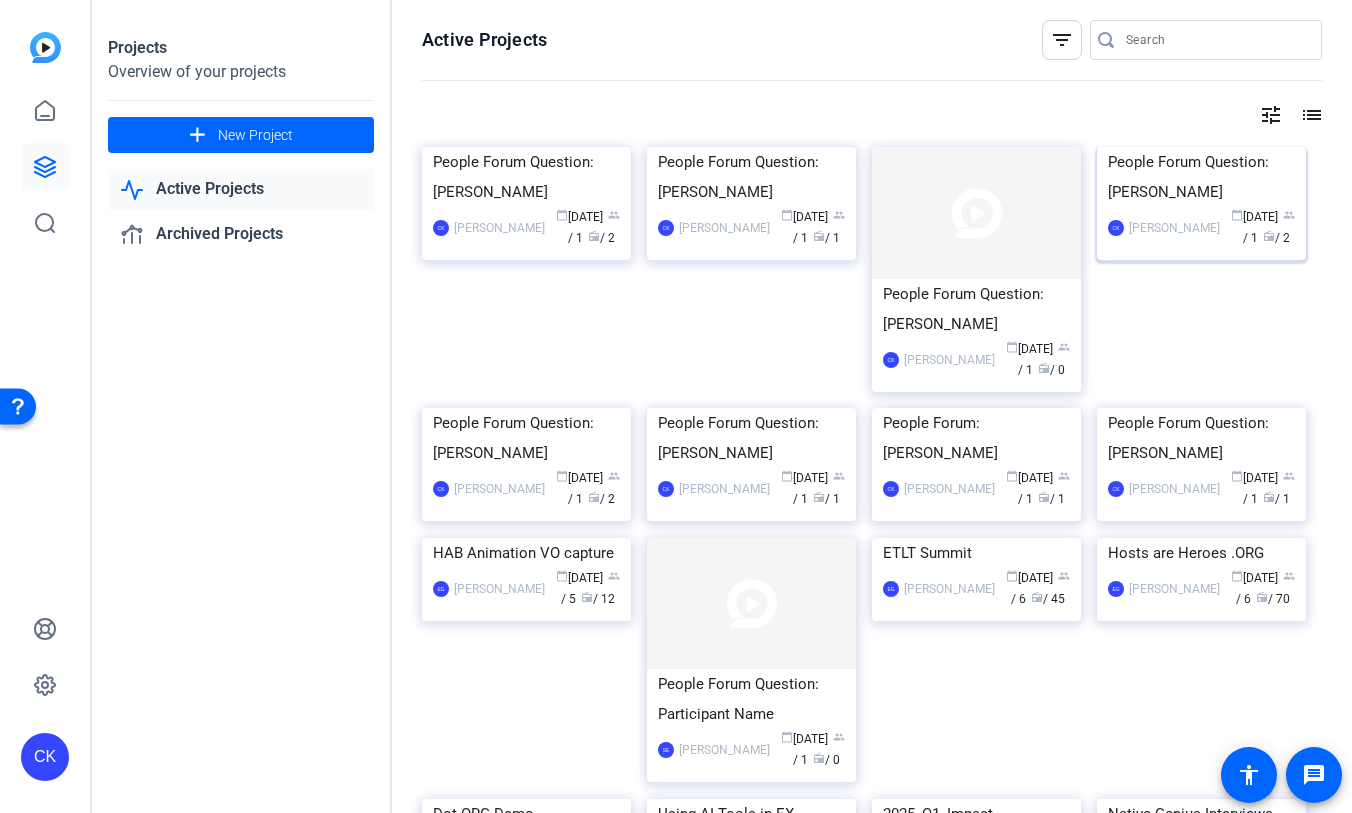 click 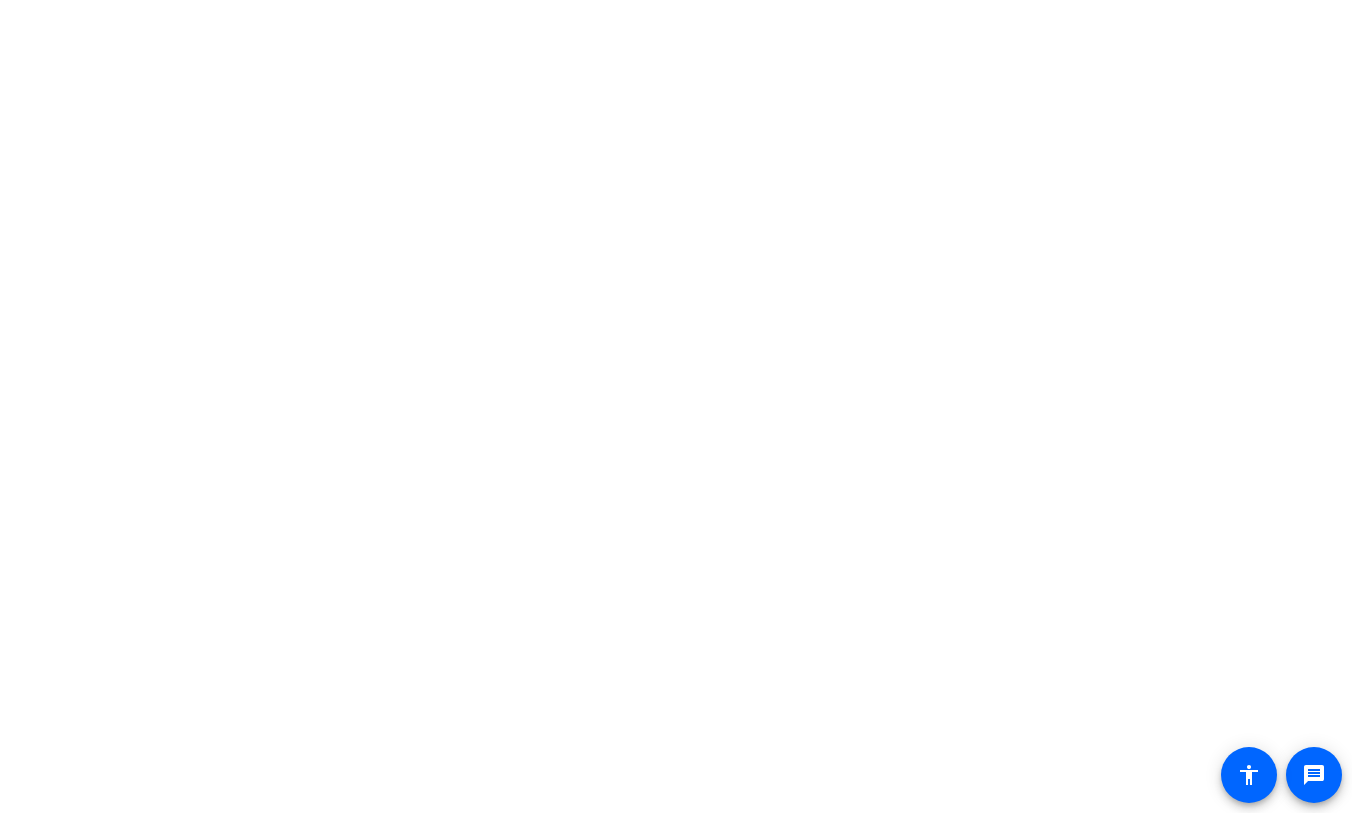 scroll, scrollTop: 0, scrollLeft: 0, axis: both 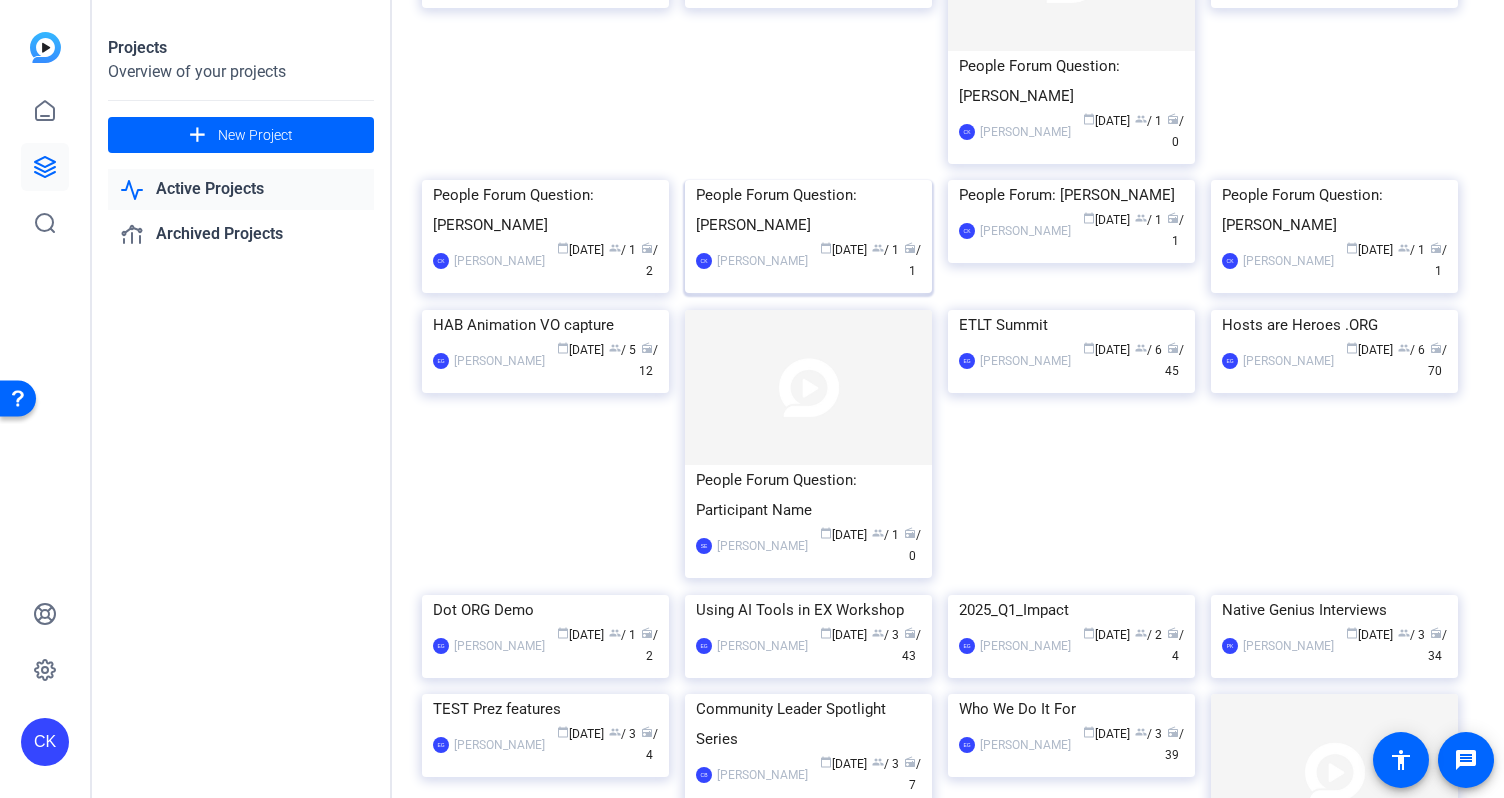 click on "People Forum Question: [PERSON_NAME]  CK  [PERSON_NAME] calendar_today  [DATE]  group  / 1  radio  / 1" 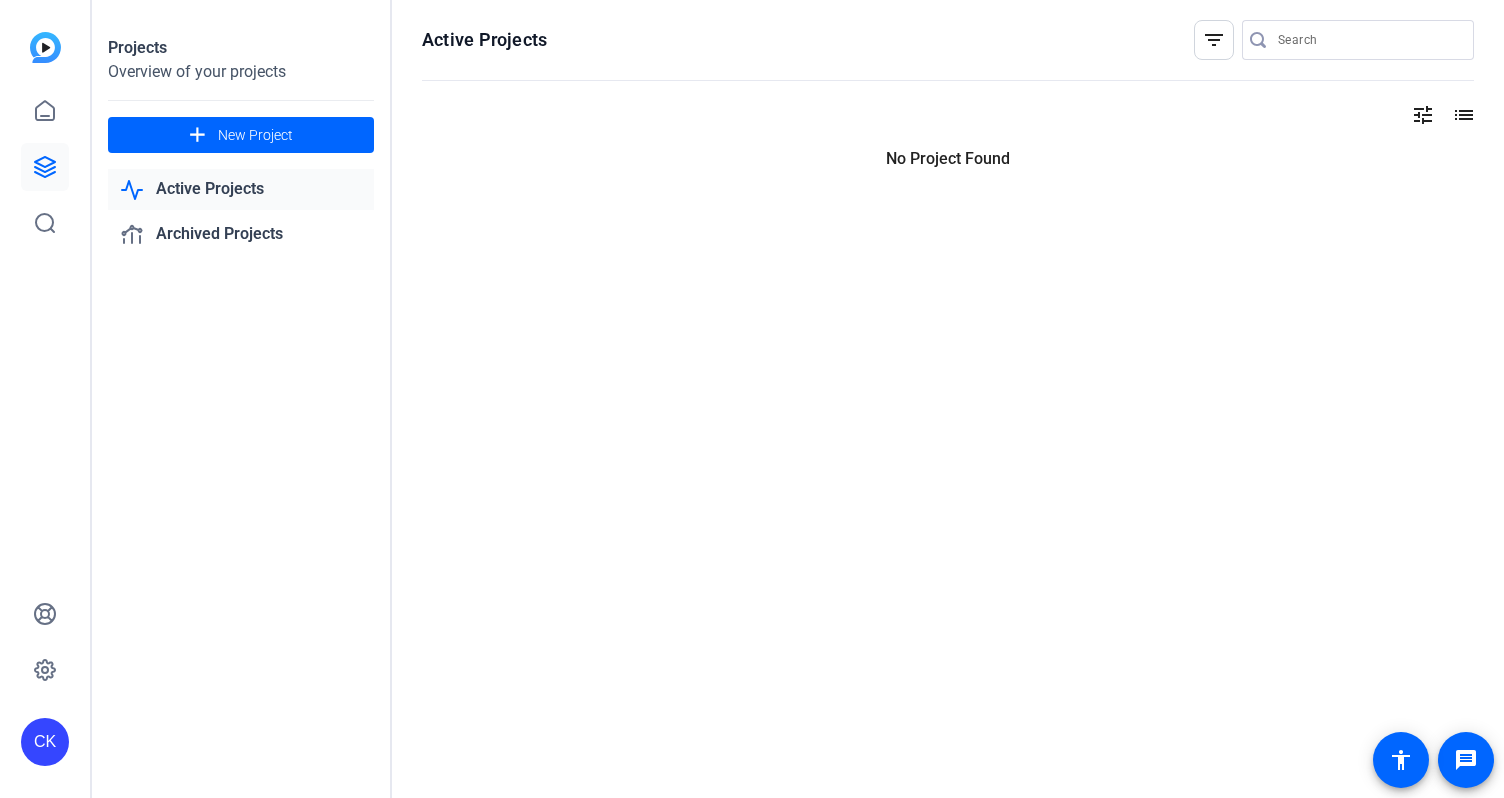 scroll, scrollTop: 0, scrollLeft: 0, axis: both 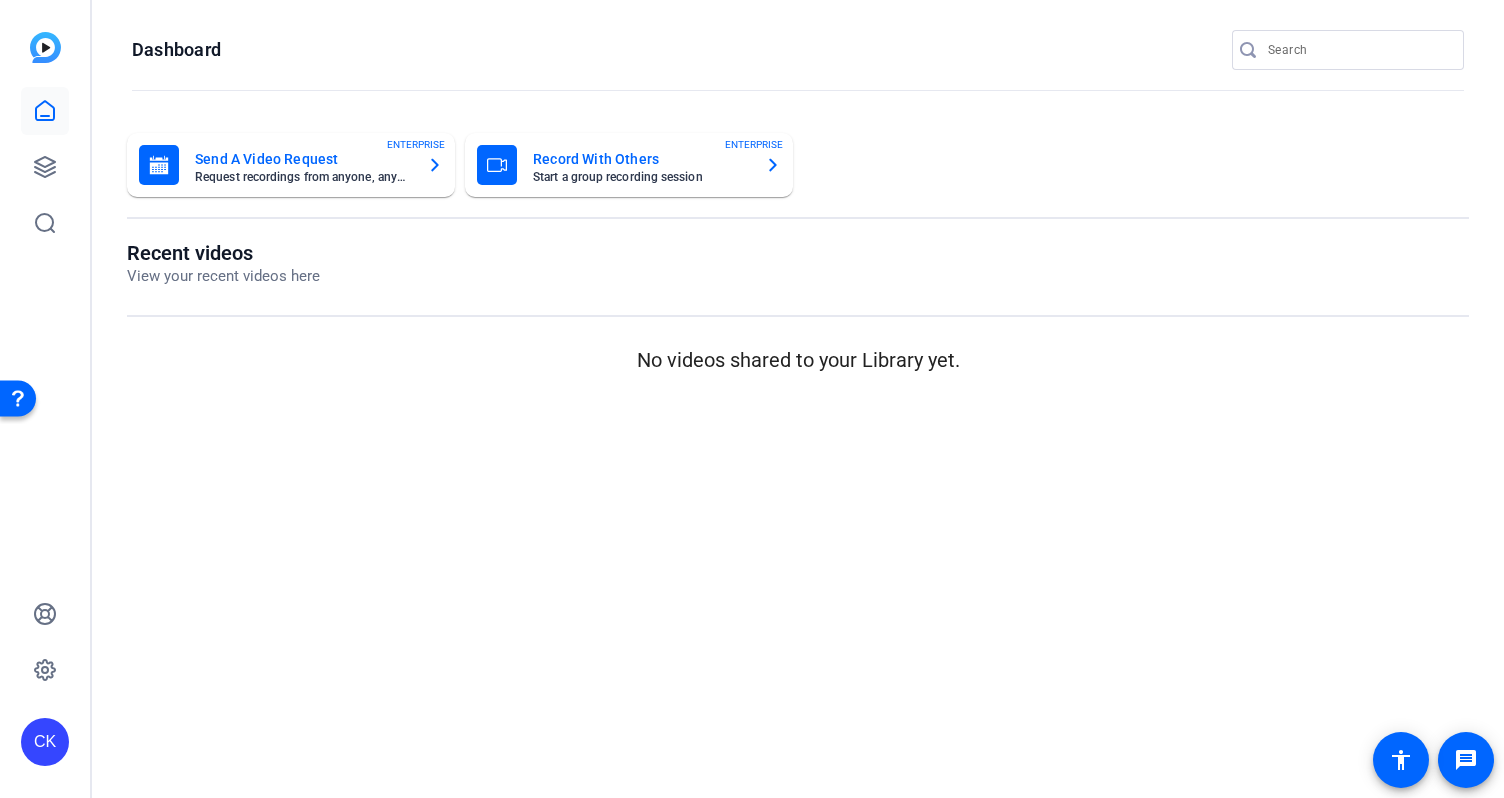 click on "Send A Video Request" 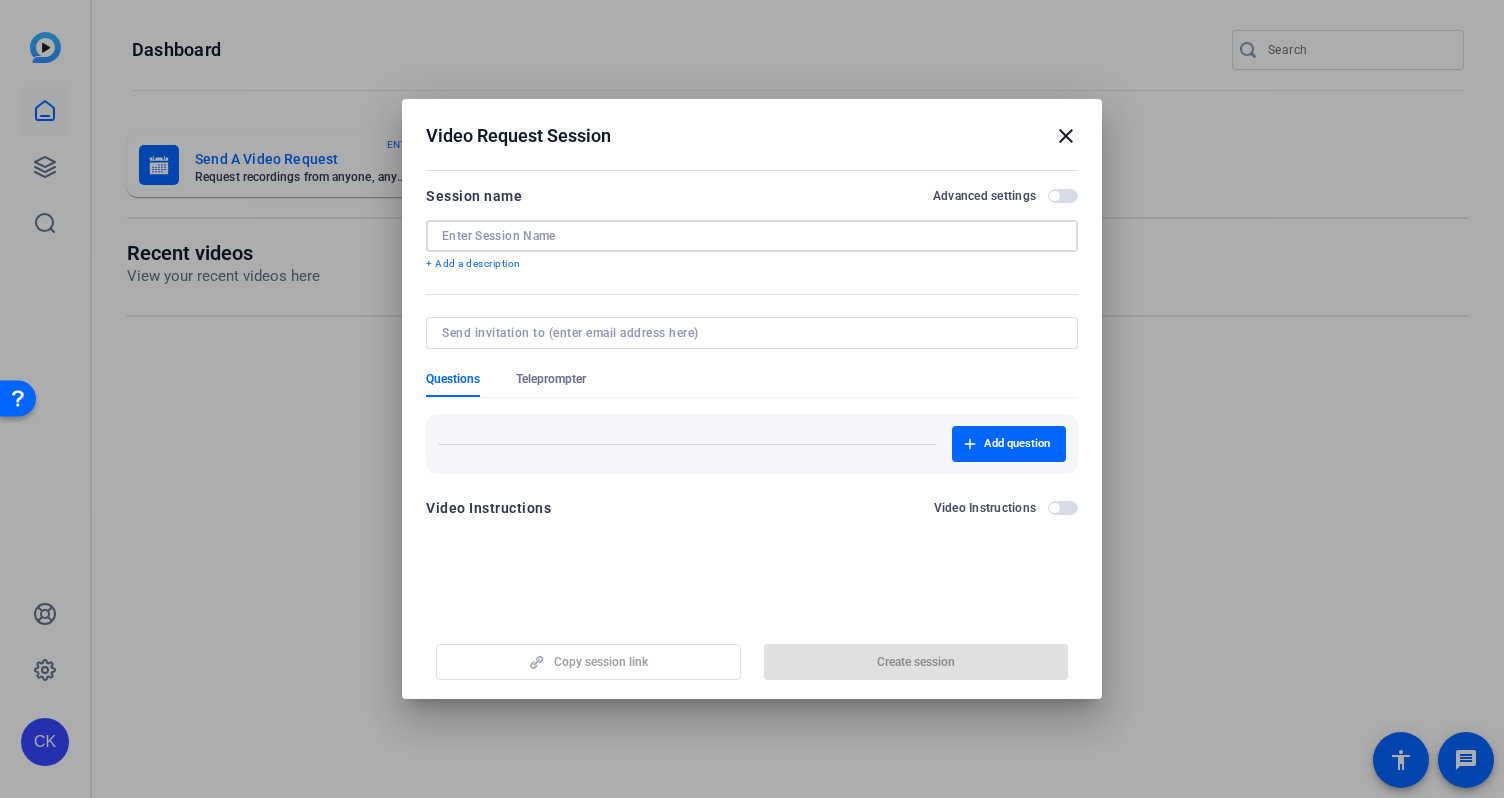 click at bounding box center [752, 236] 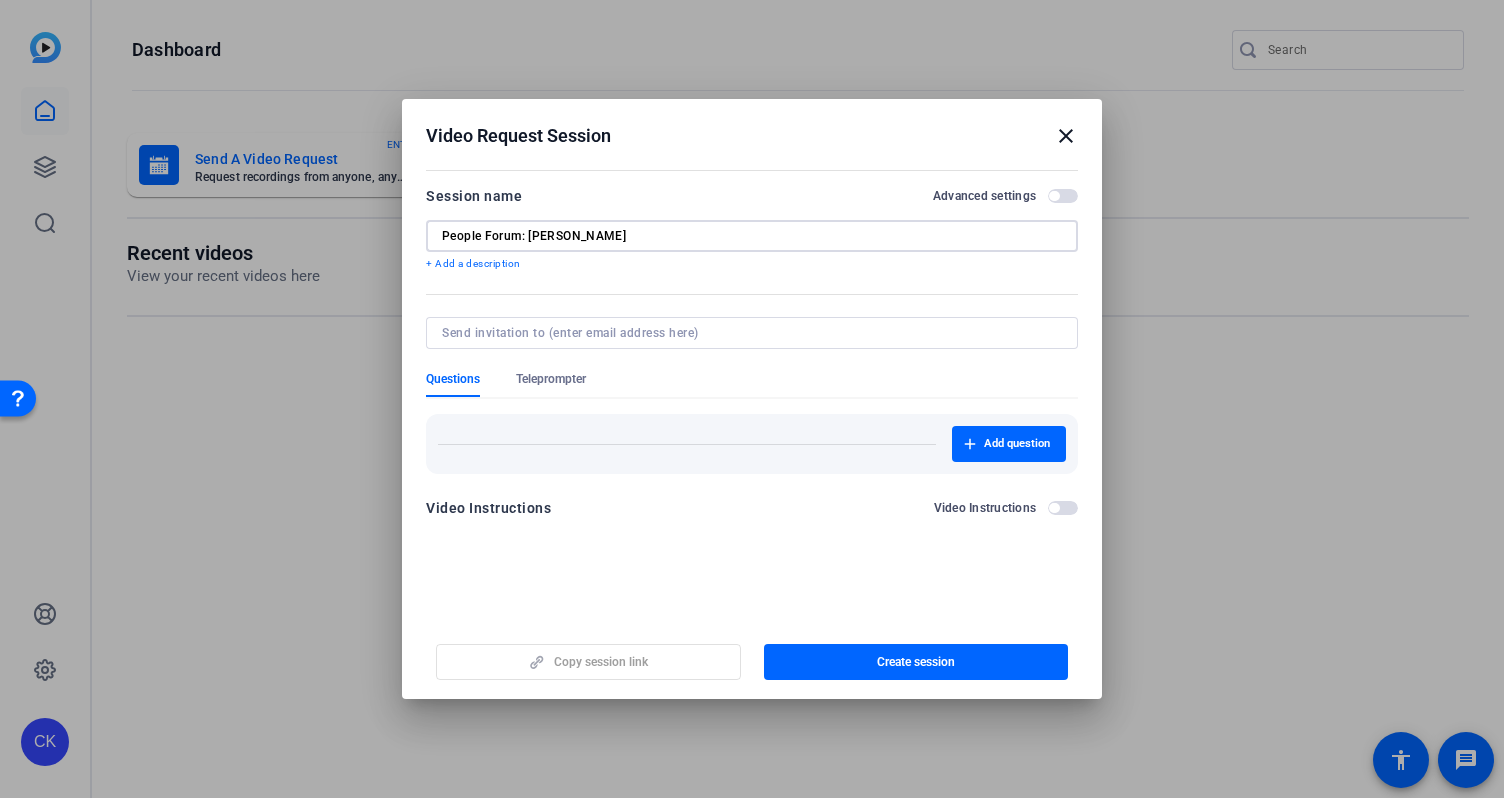 type on "People Forum: [PERSON_NAME]" 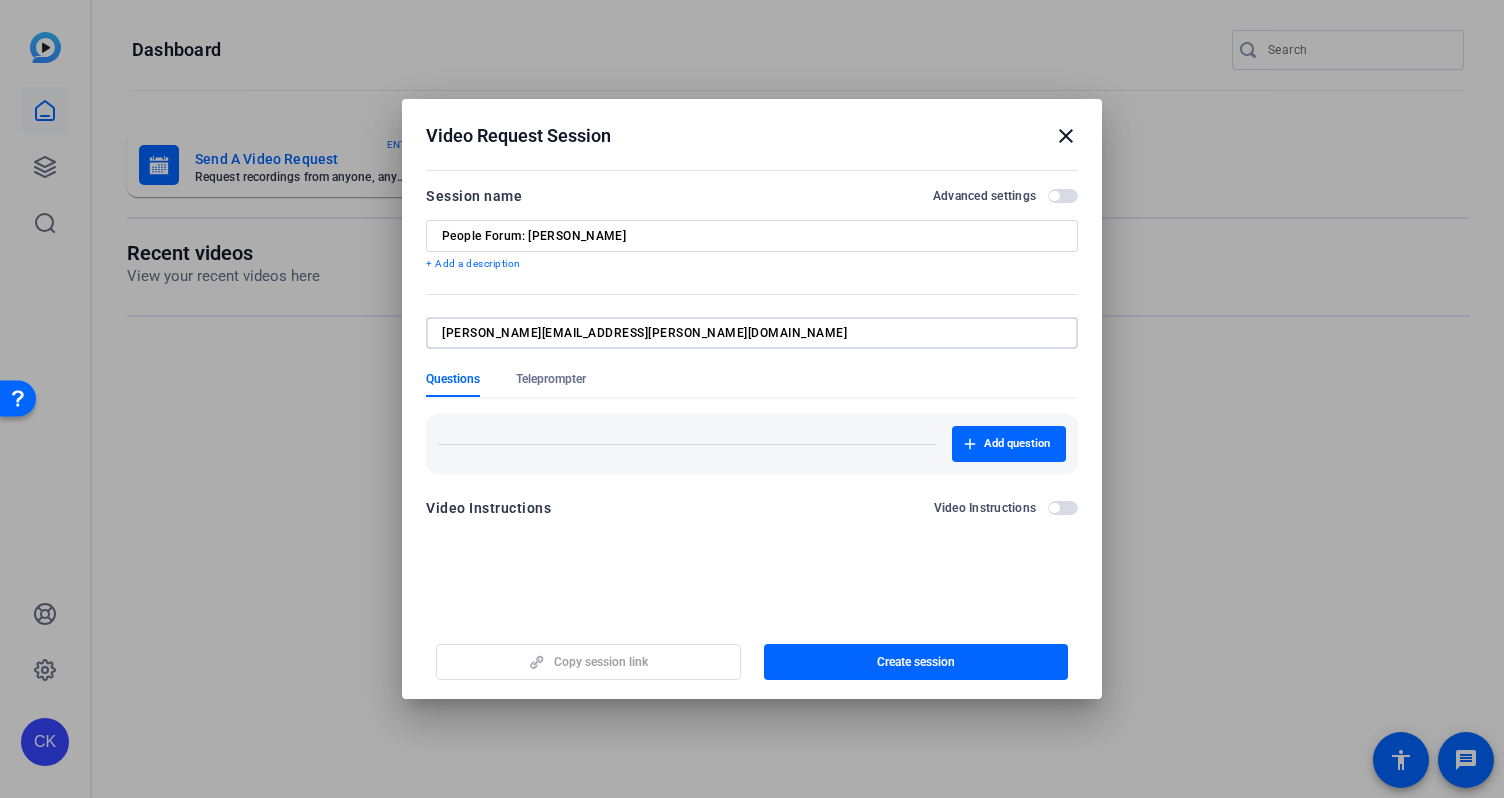 type on "[PERSON_NAME][EMAIL_ADDRESS][PERSON_NAME][DOMAIN_NAME]" 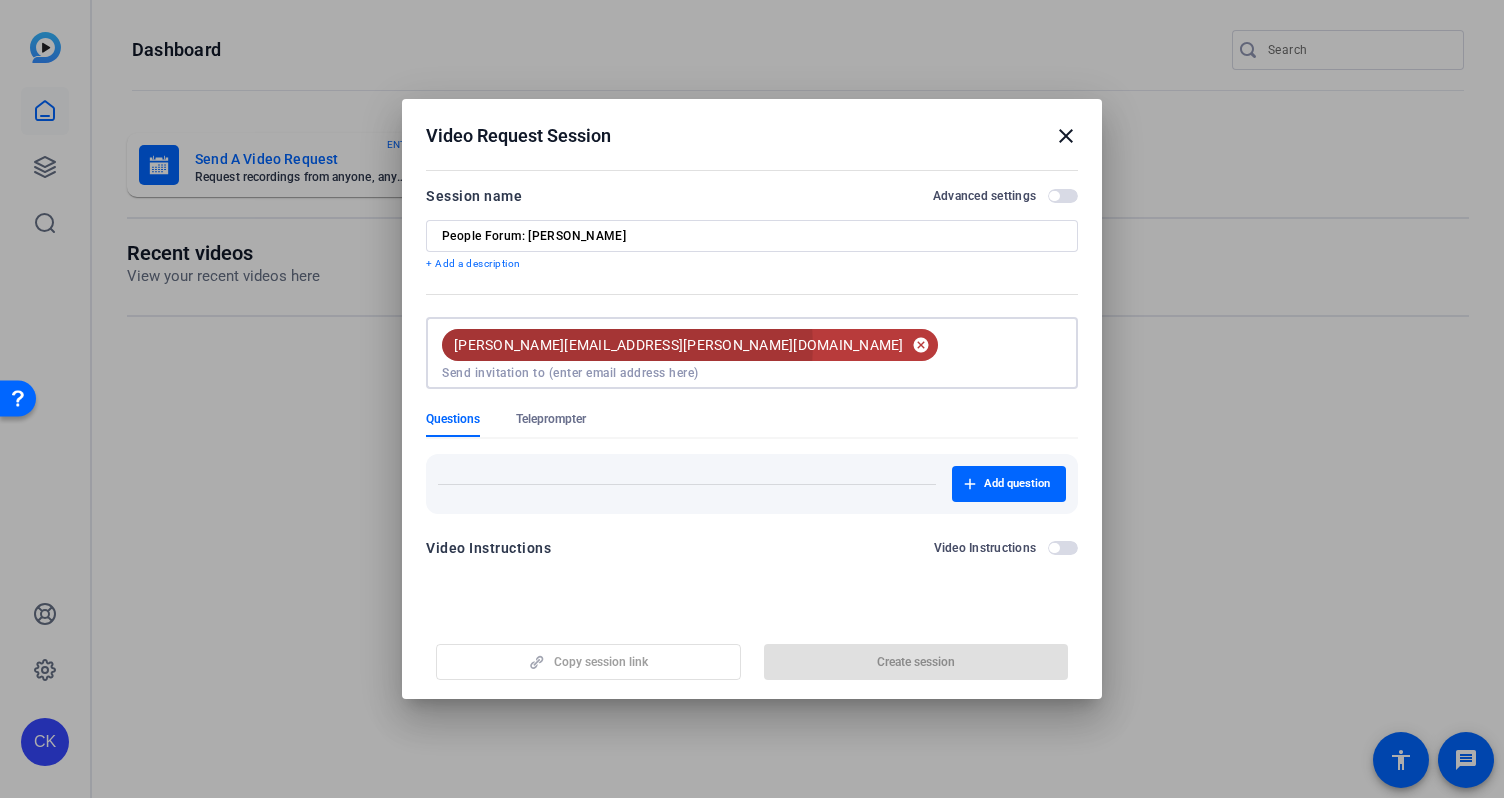 click on "cancel" at bounding box center [921, 345] 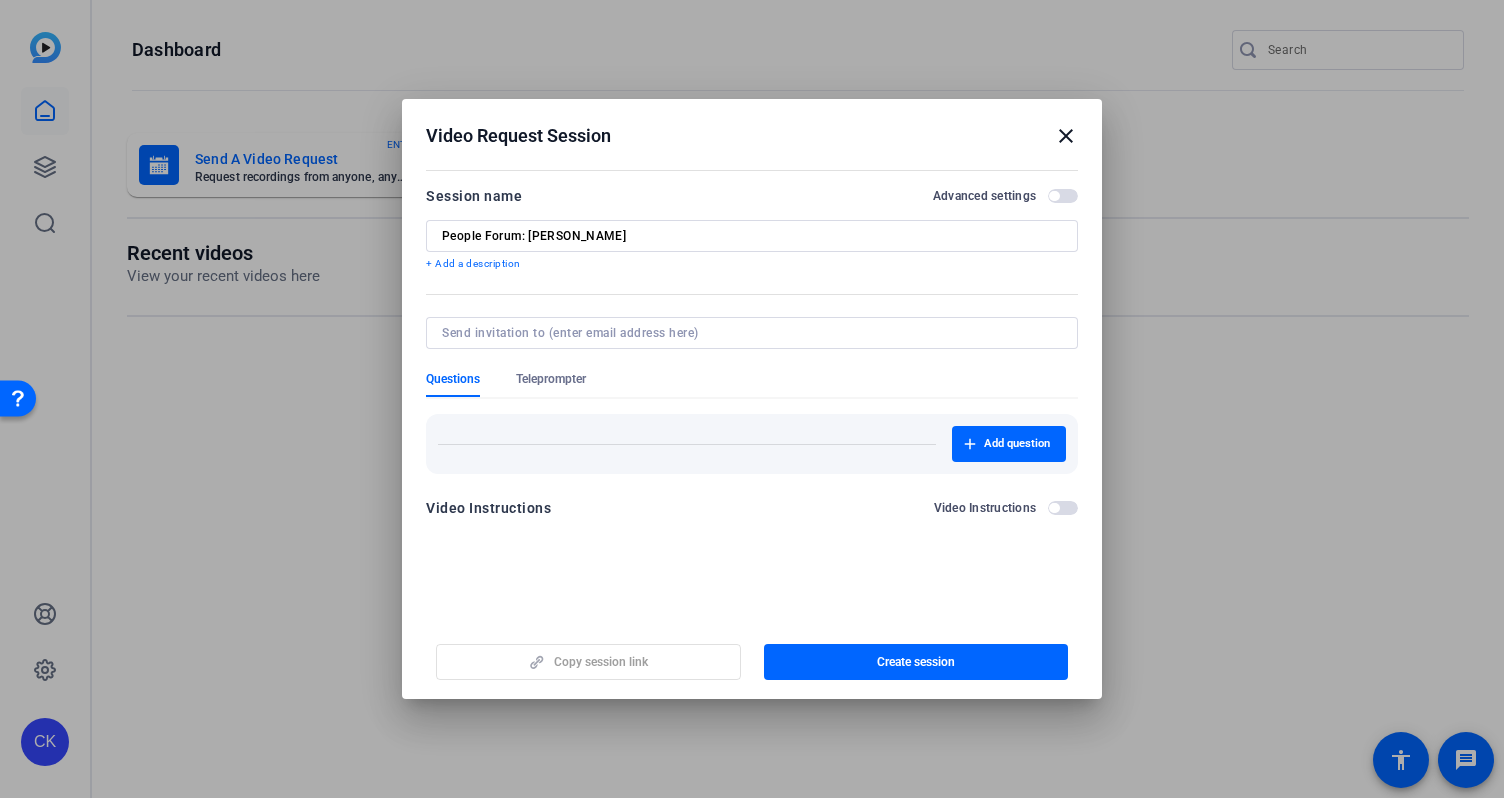 click at bounding box center (748, 333) 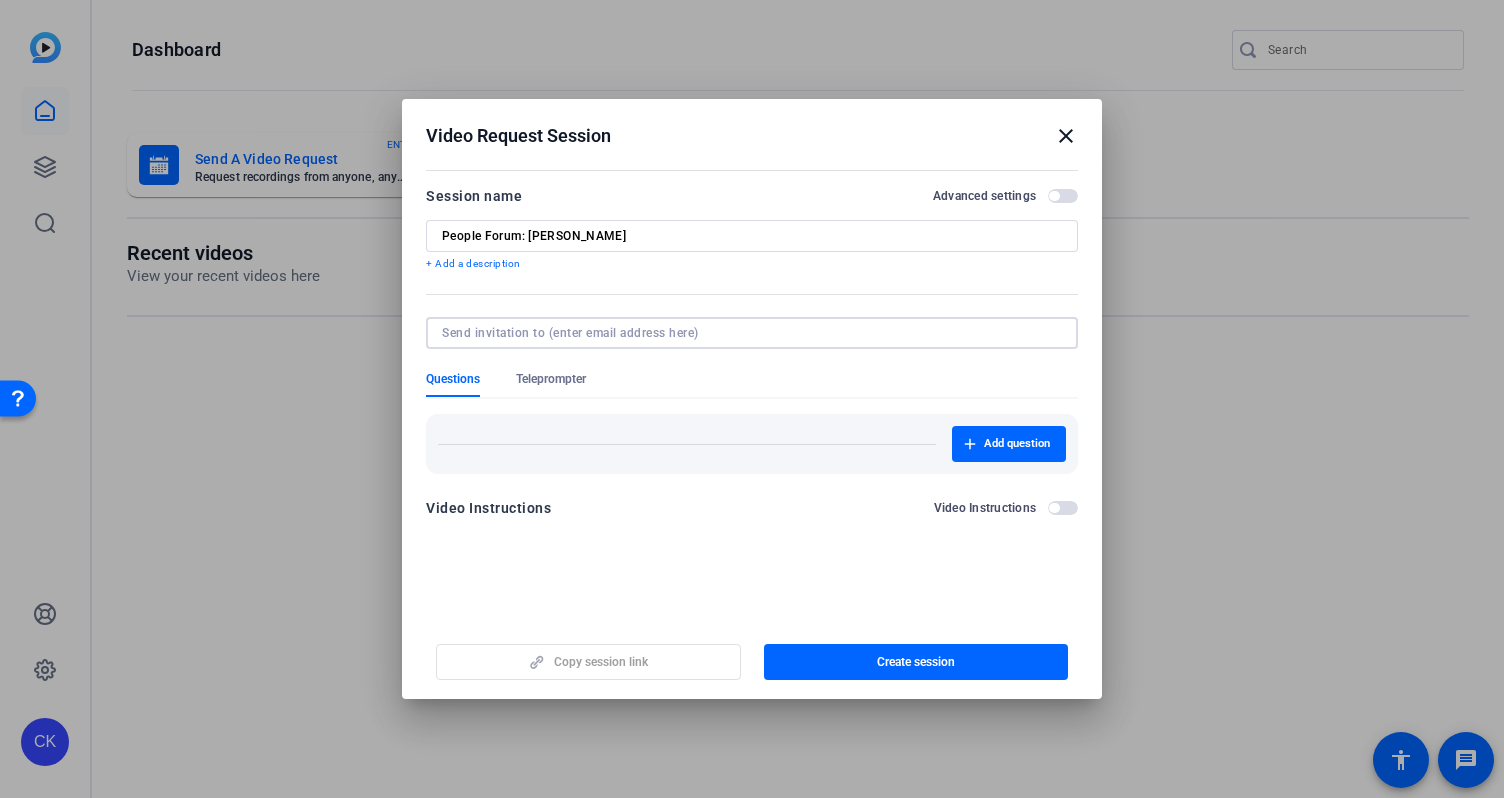 paste on "[PERSON_NAME][EMAIL_ADDRESS][PERSON_NAME][DOMAIN_NAME]" 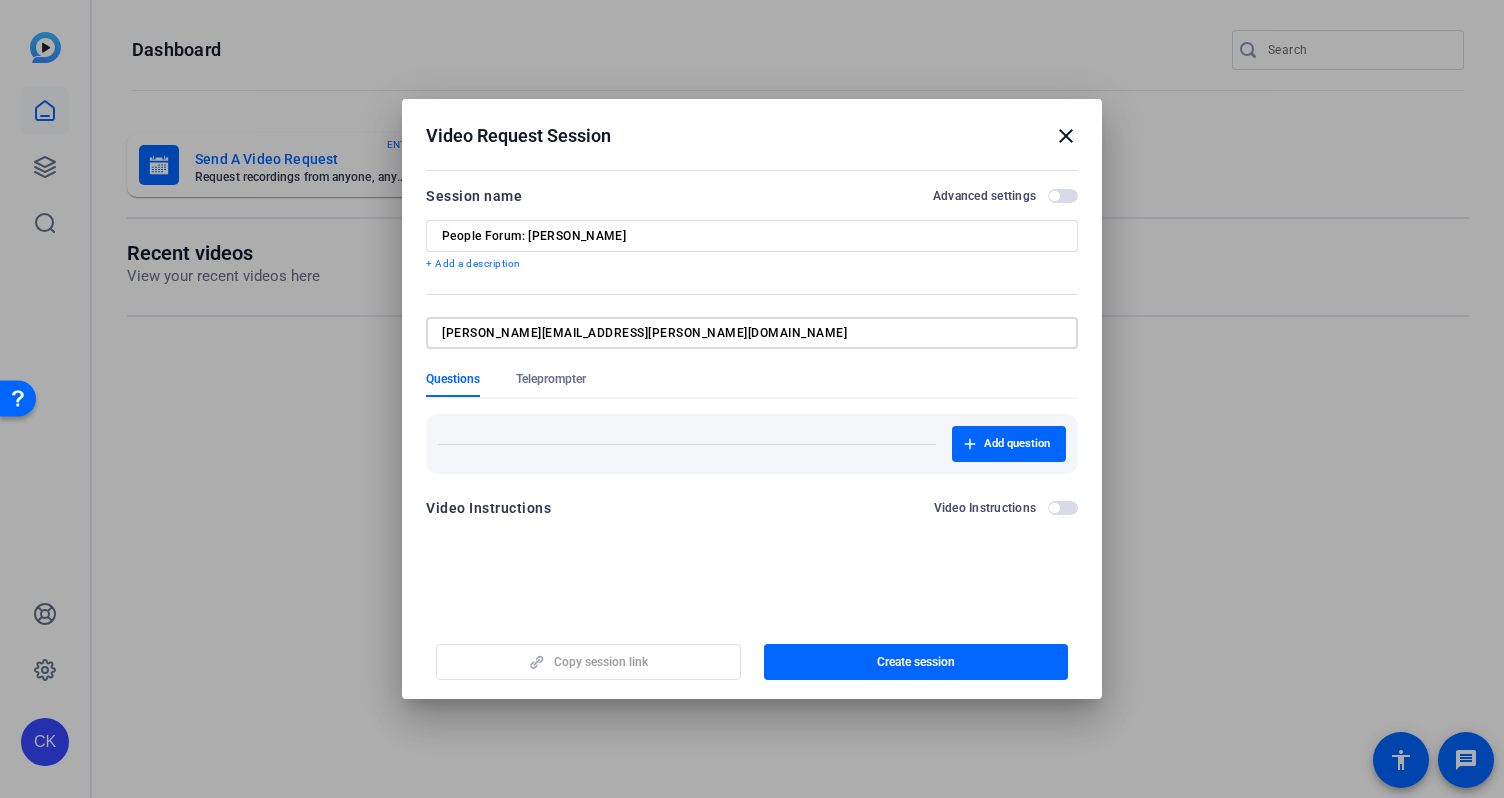 type on "[PERSON_NAME][EMAIL_ADDRESS][PERSON_NAME][DOMAIN_NAME]" 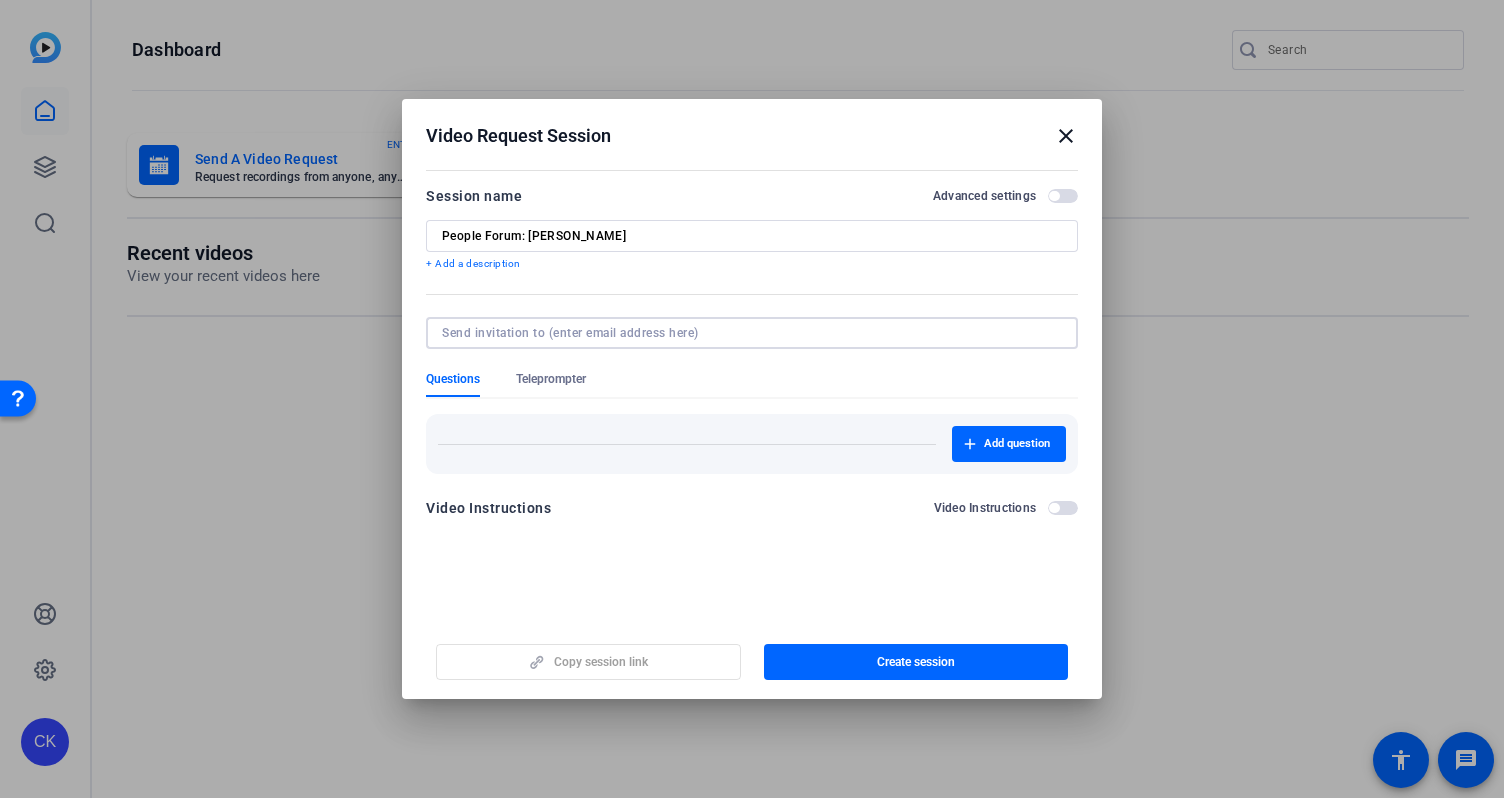 click on "+ Add a description" at bounding box center (752, 264) 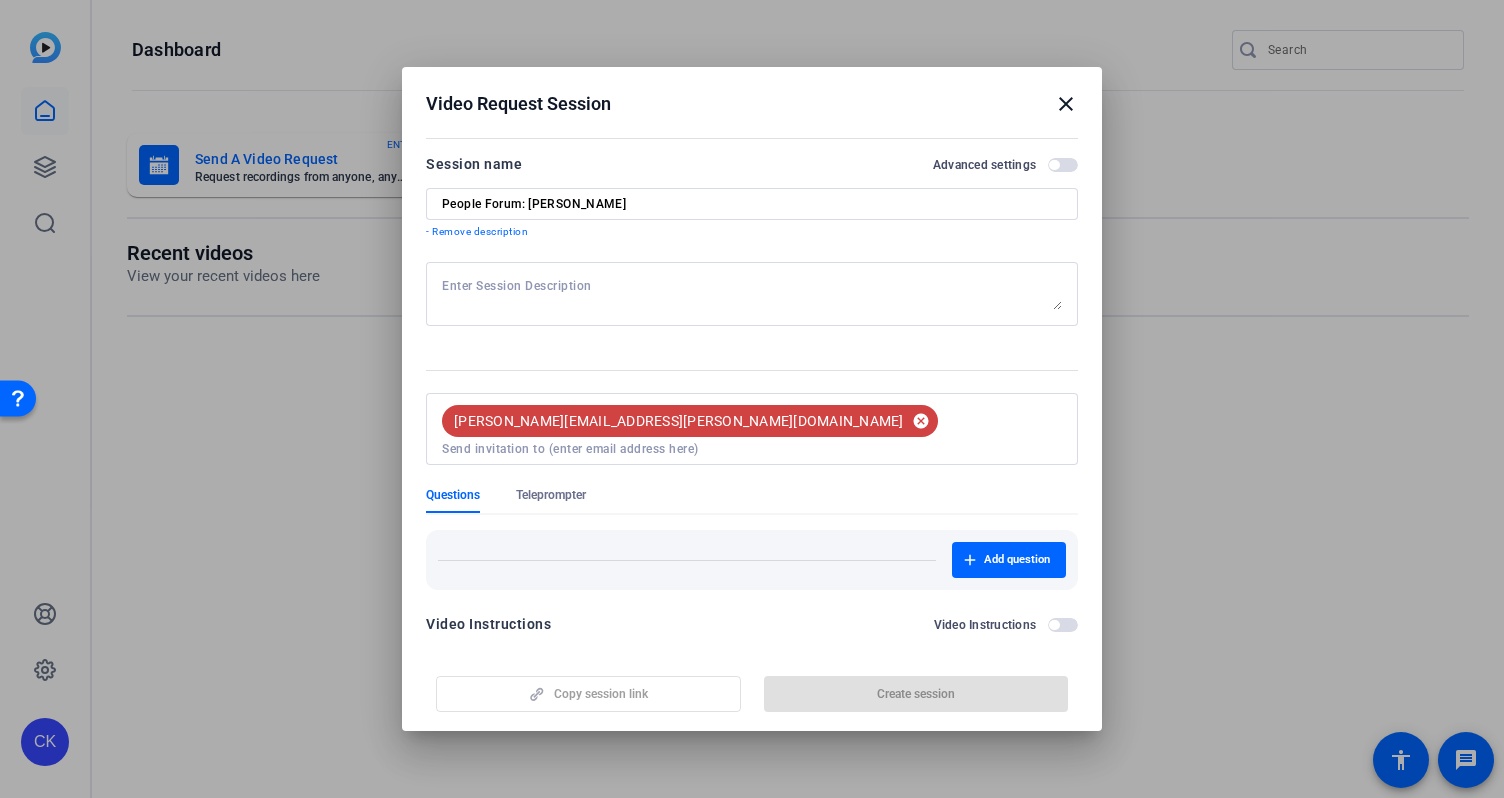 click on "cancel" at bounding box center (921, 421) 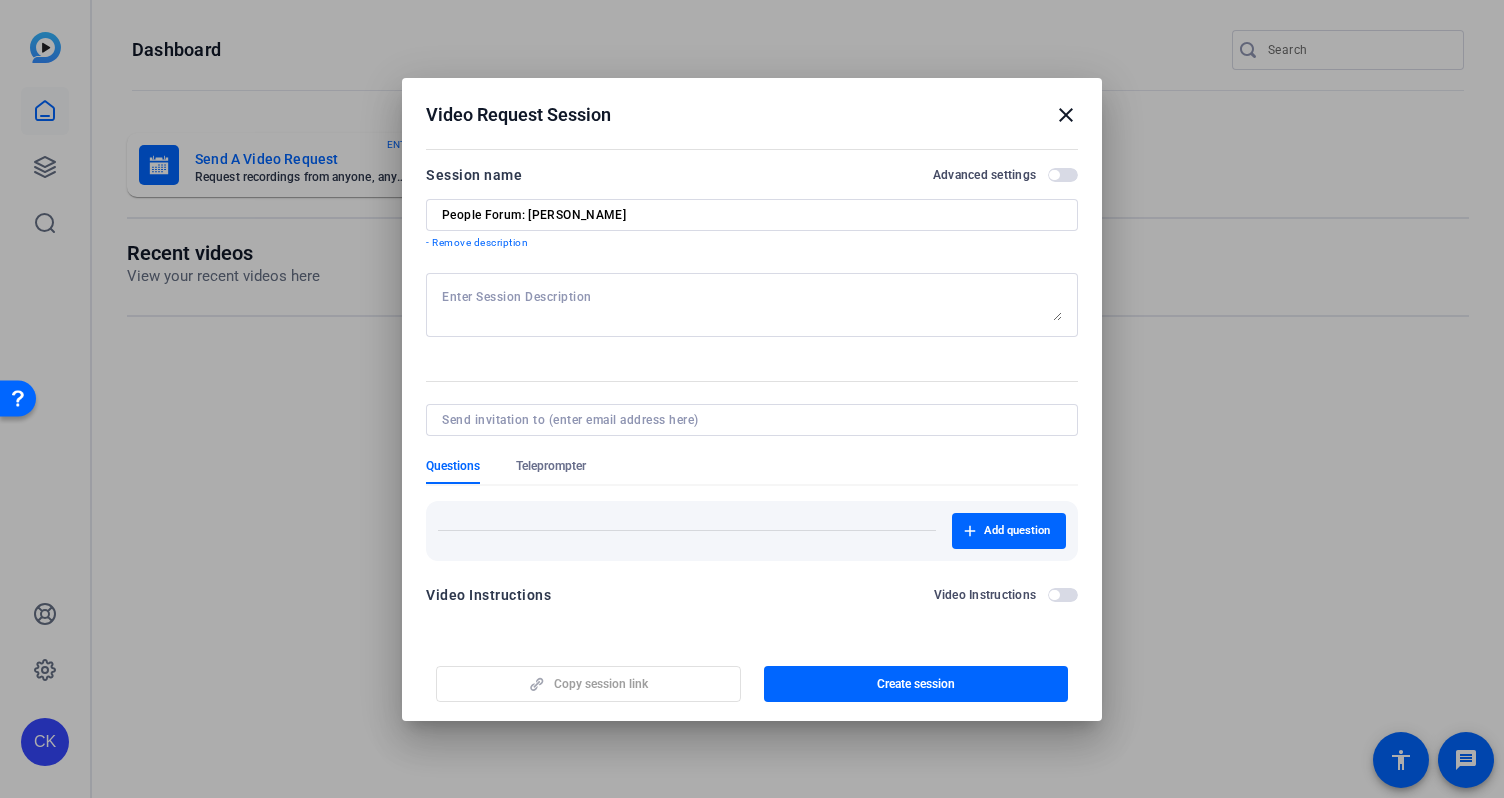 click at bounding box center [748, 420] 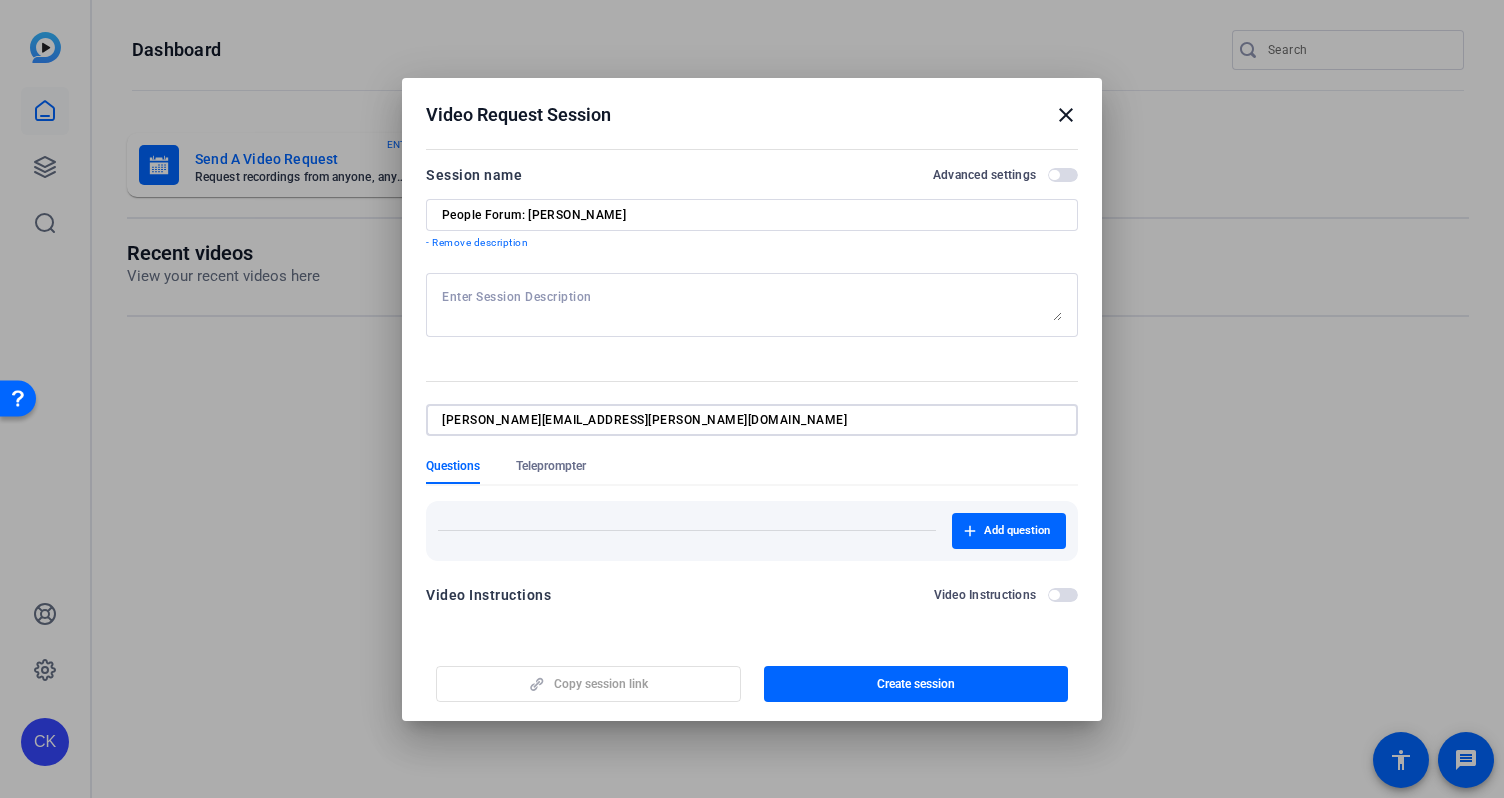type on "[PERSON_NAME][EMAIL_ADDRESS][PERSON_NAME][DOMAIN_NAME]" 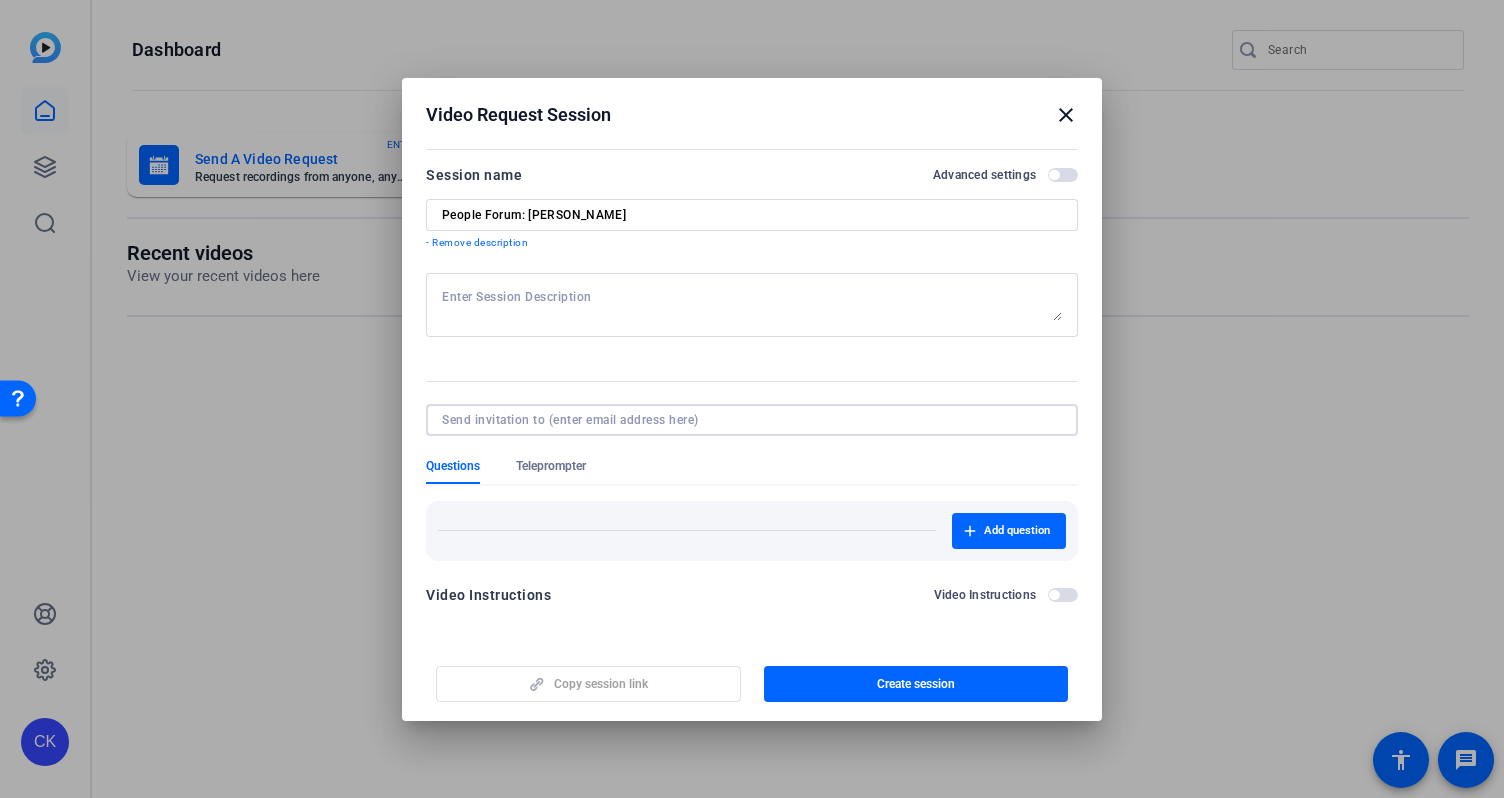 click on "Session name Advanced settings People Forum: [PERSON_NAME]  - Remove description  Questions Teleprompter
Add question  Video Instructions Video Instructions" at bounding box center (752, 391) 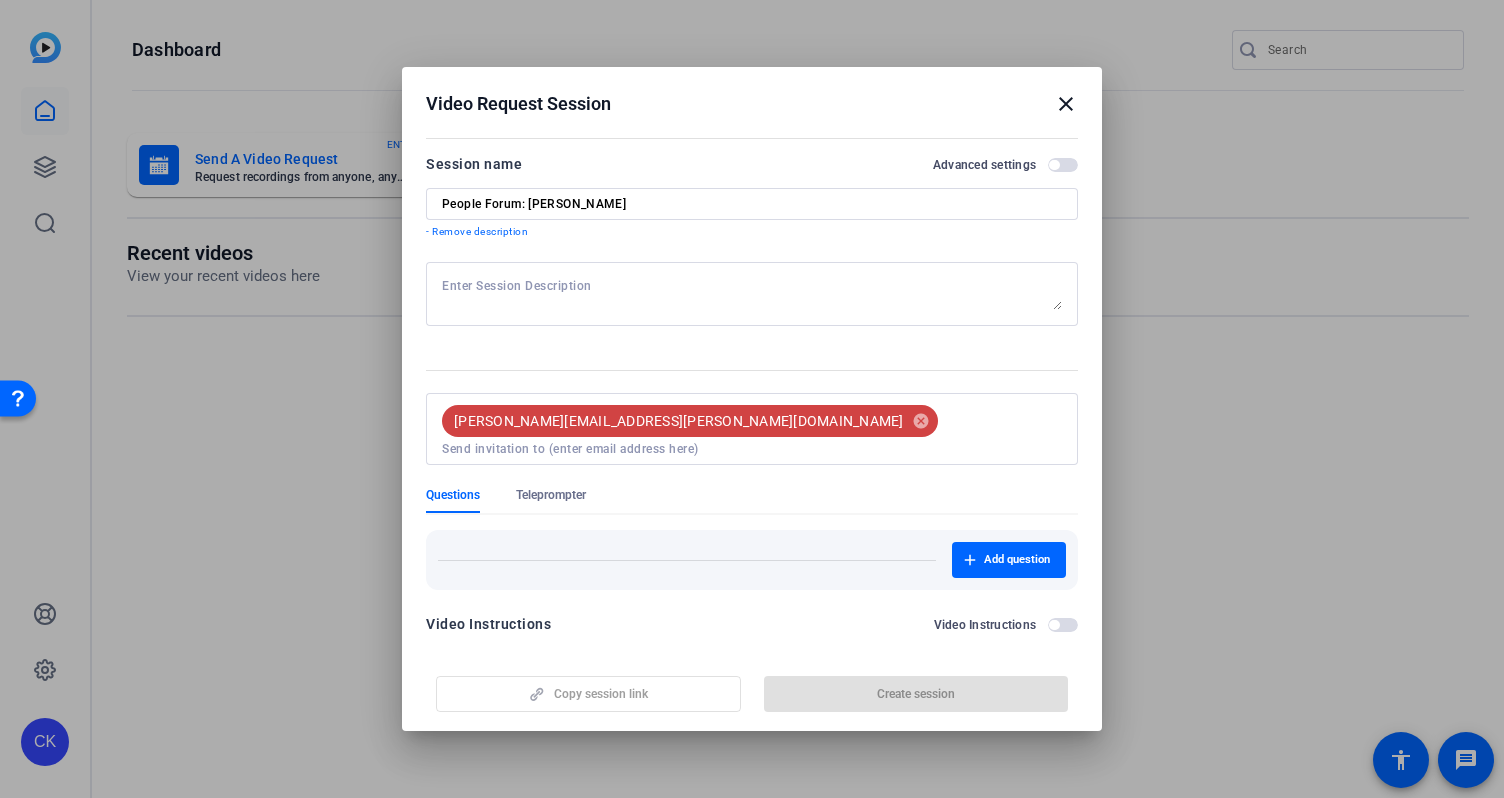 click at bounding box center [752, 294] 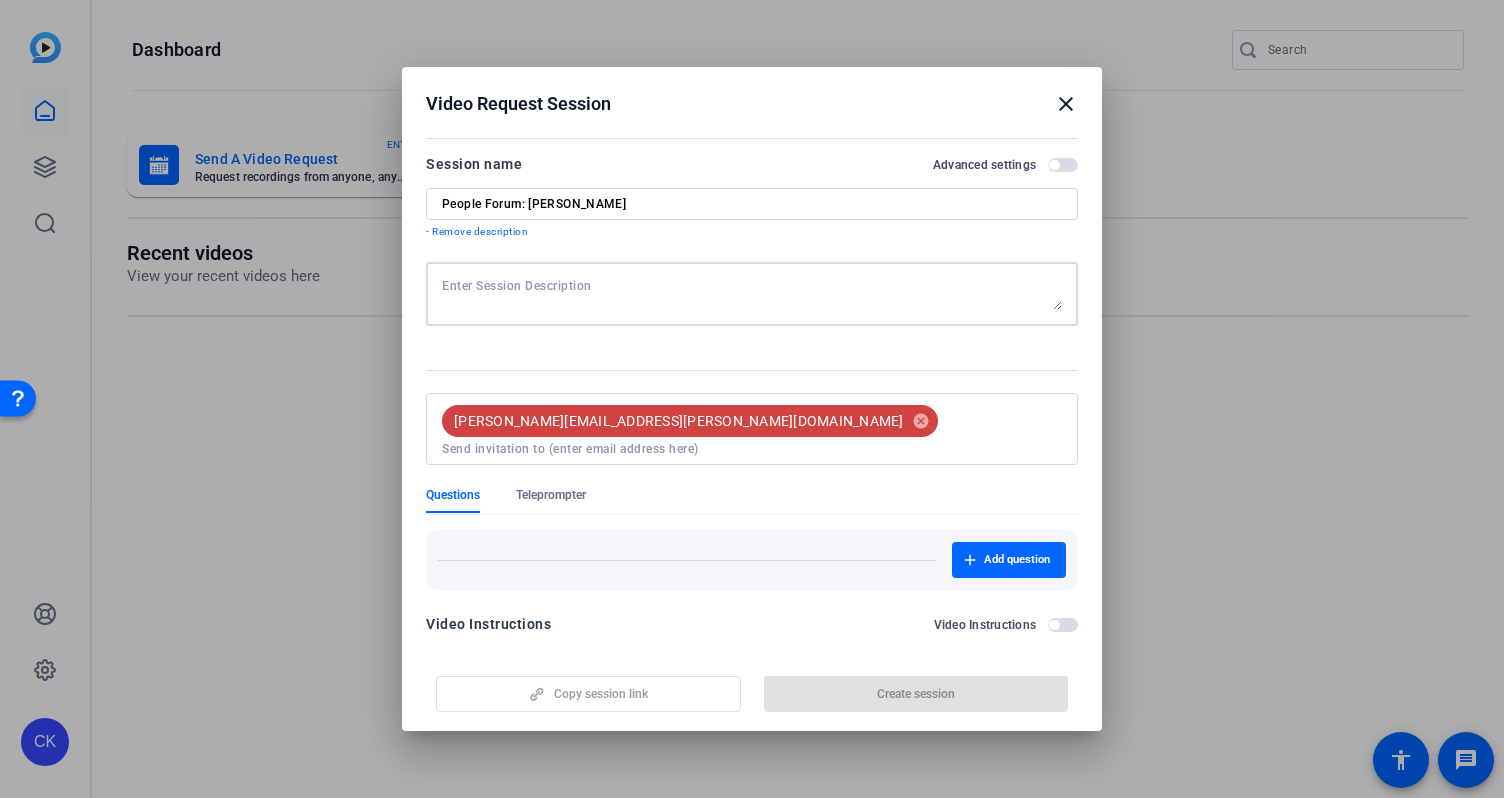 scroll, scrollTop: 3, scrollLeft: 0, axis: vertical 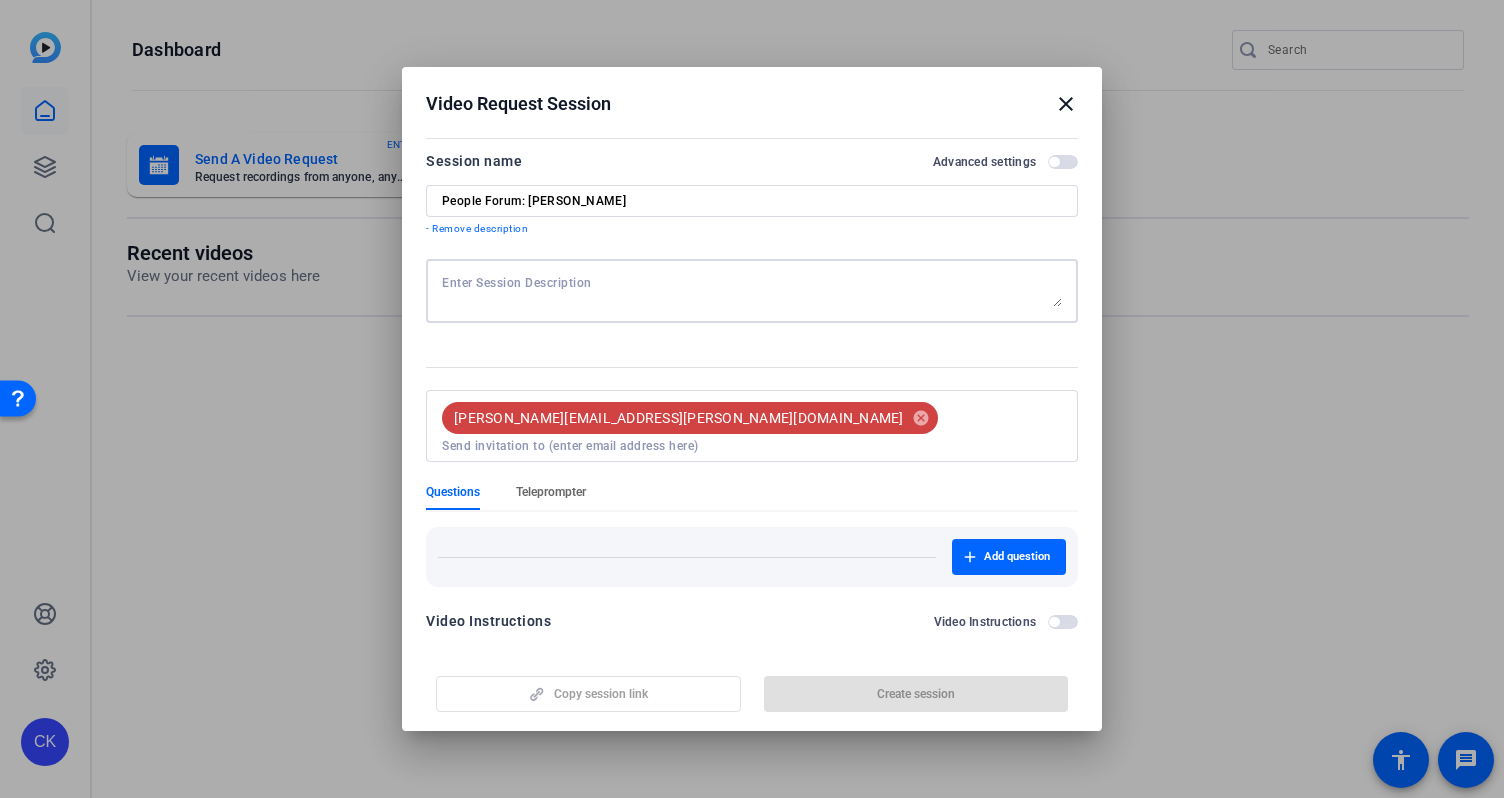 click on "Teleprompter" at bounding box center [551, 492] 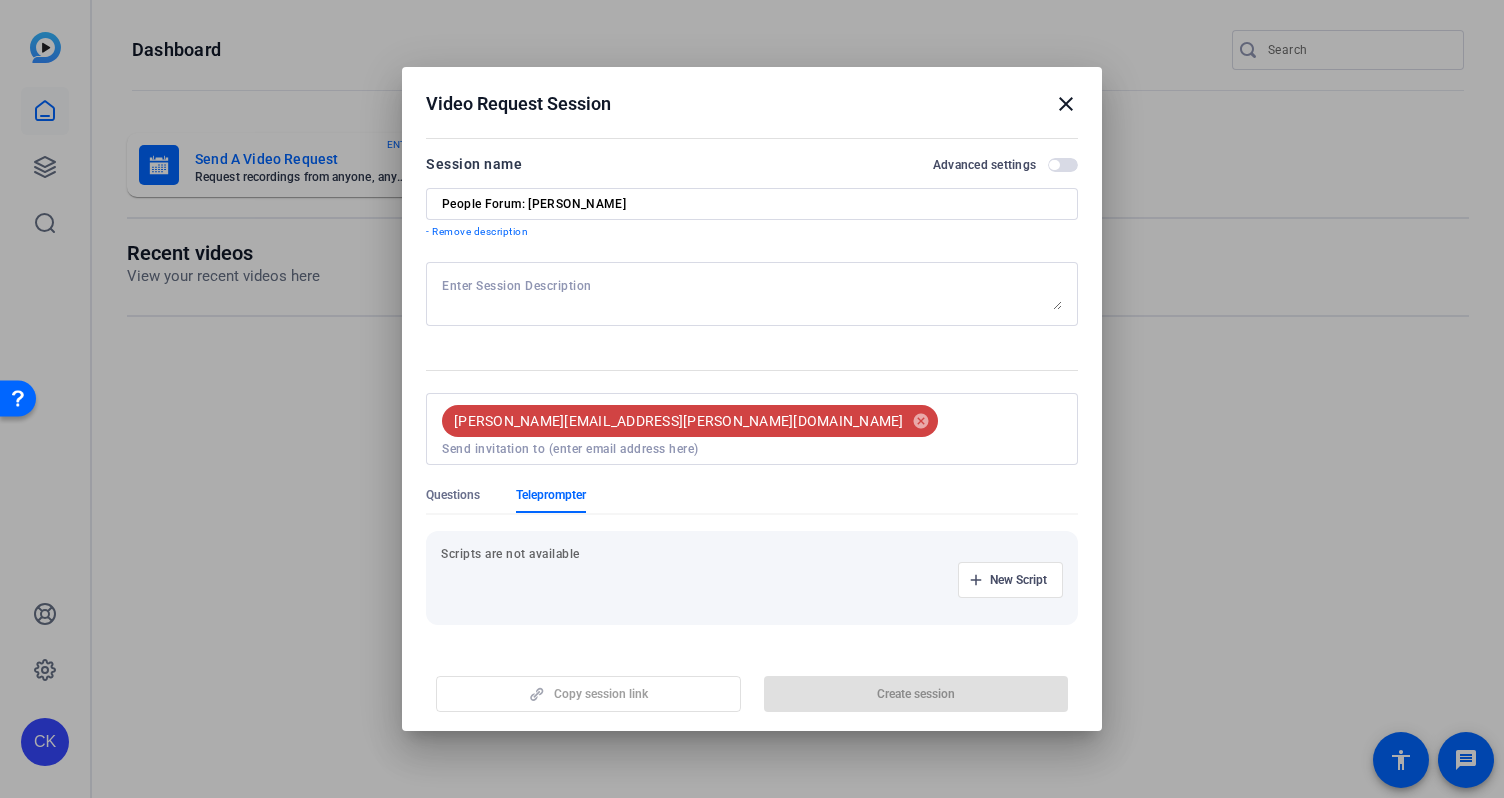 scroll, scrollTop: 54, scrollLeft: 0, axis: vertical 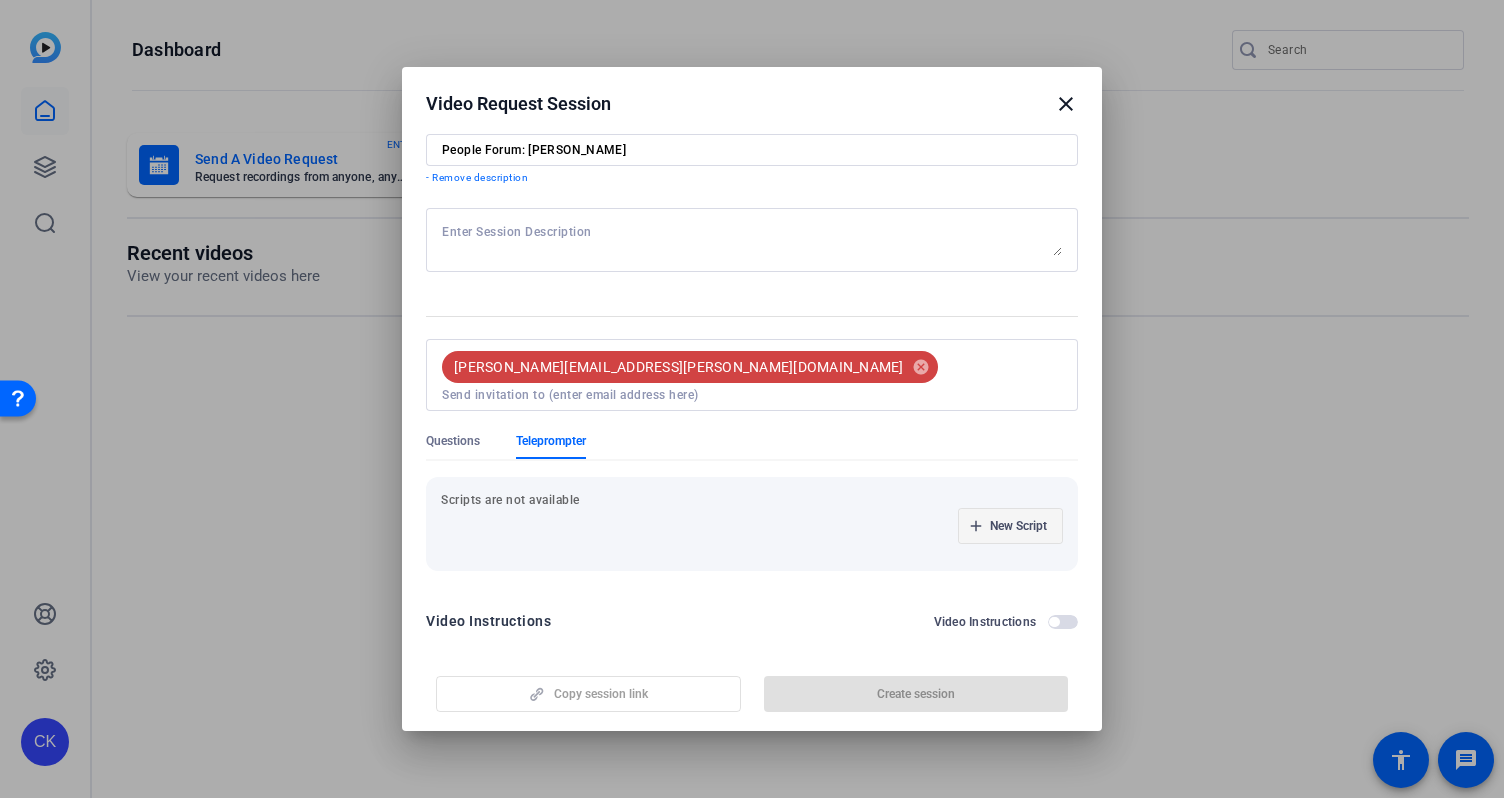 click at bounding box center [1010, 526] 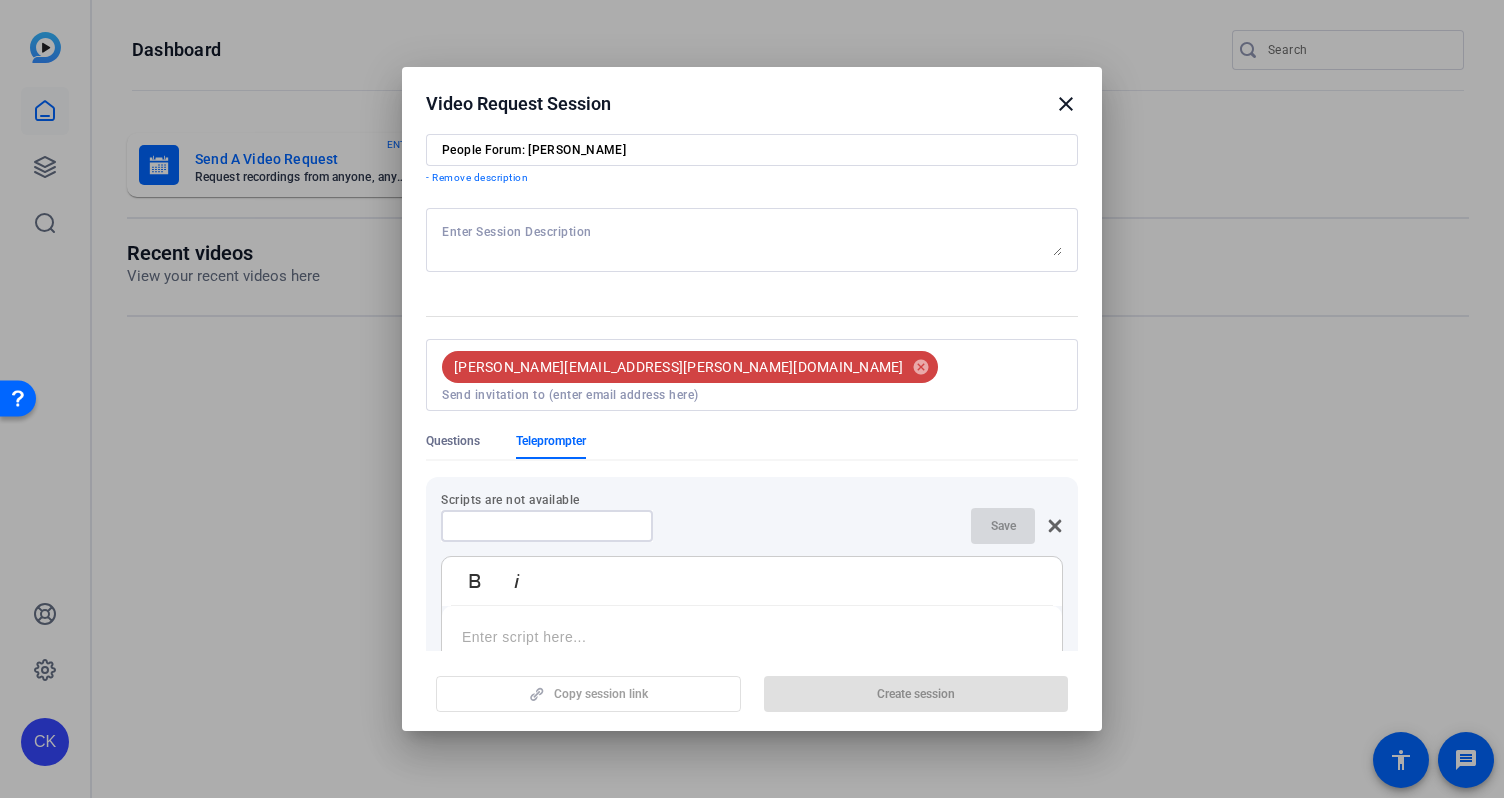 click at bounding box center (547, 526) 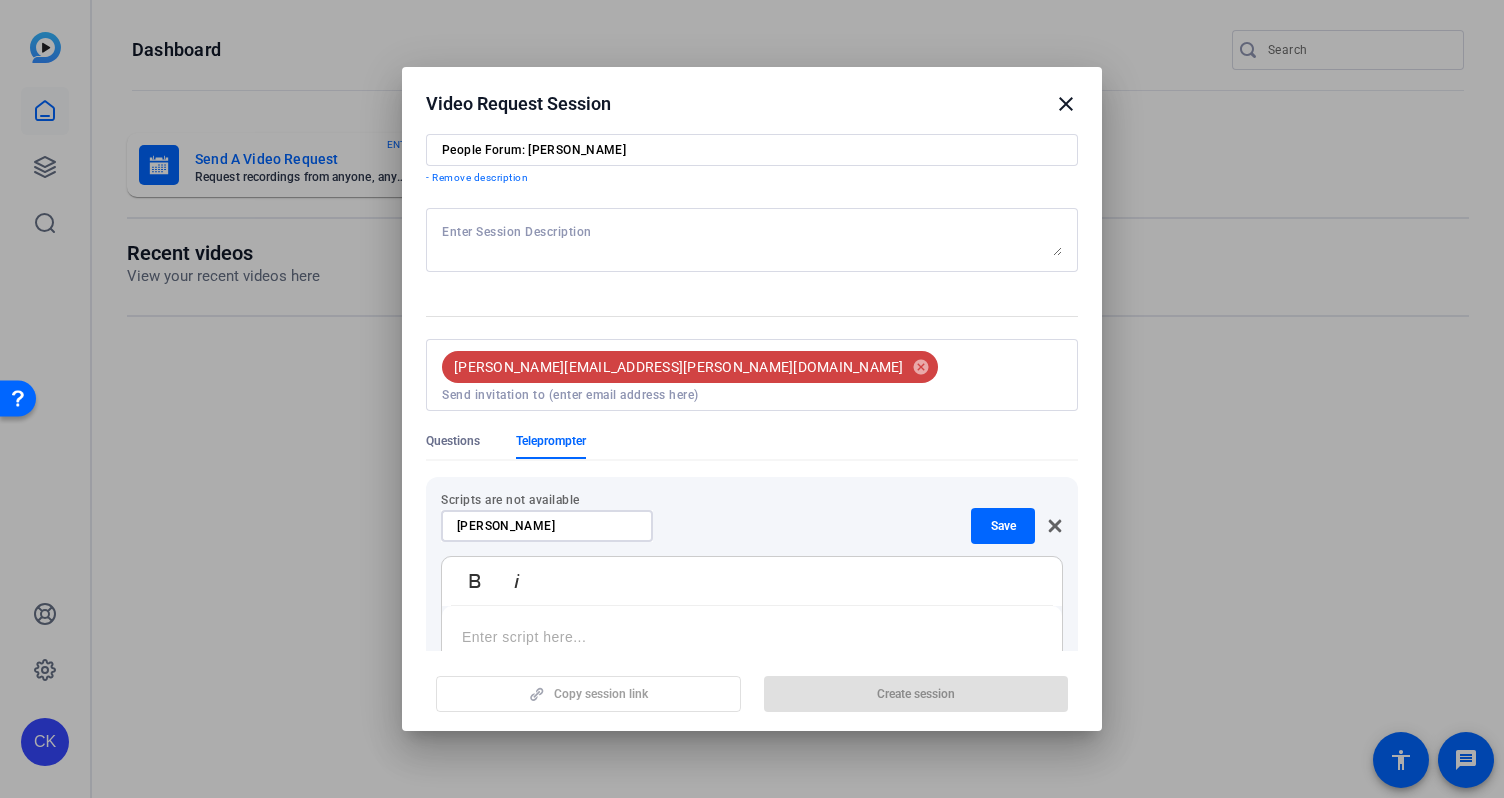 type on "[PERSON_NAME]" 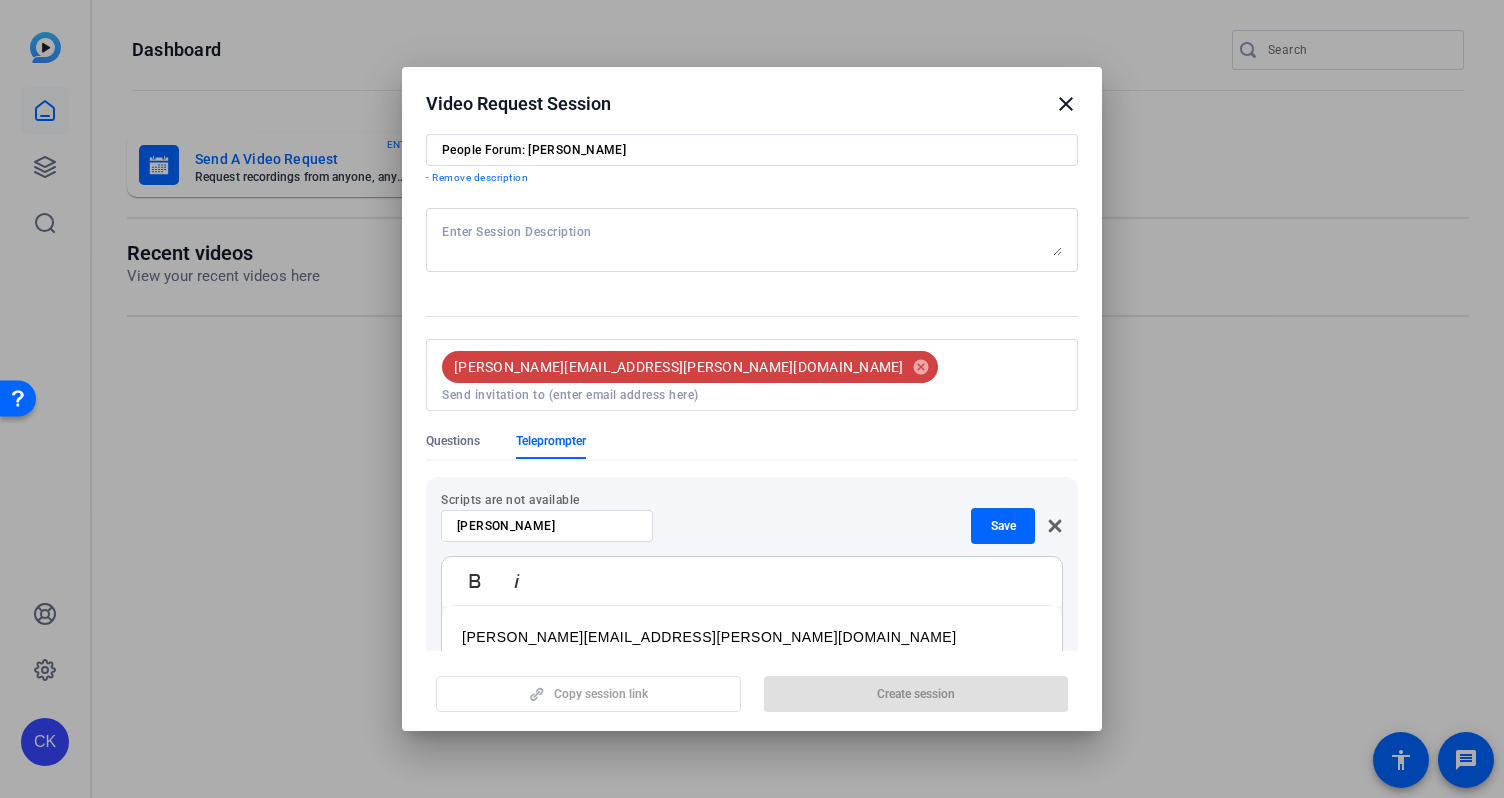 click on "[PERSON_NAME][EMAIL_ADDRESS][PERSON_NAME][DOMAIN_NAME]" at bounding box center [709, 637] 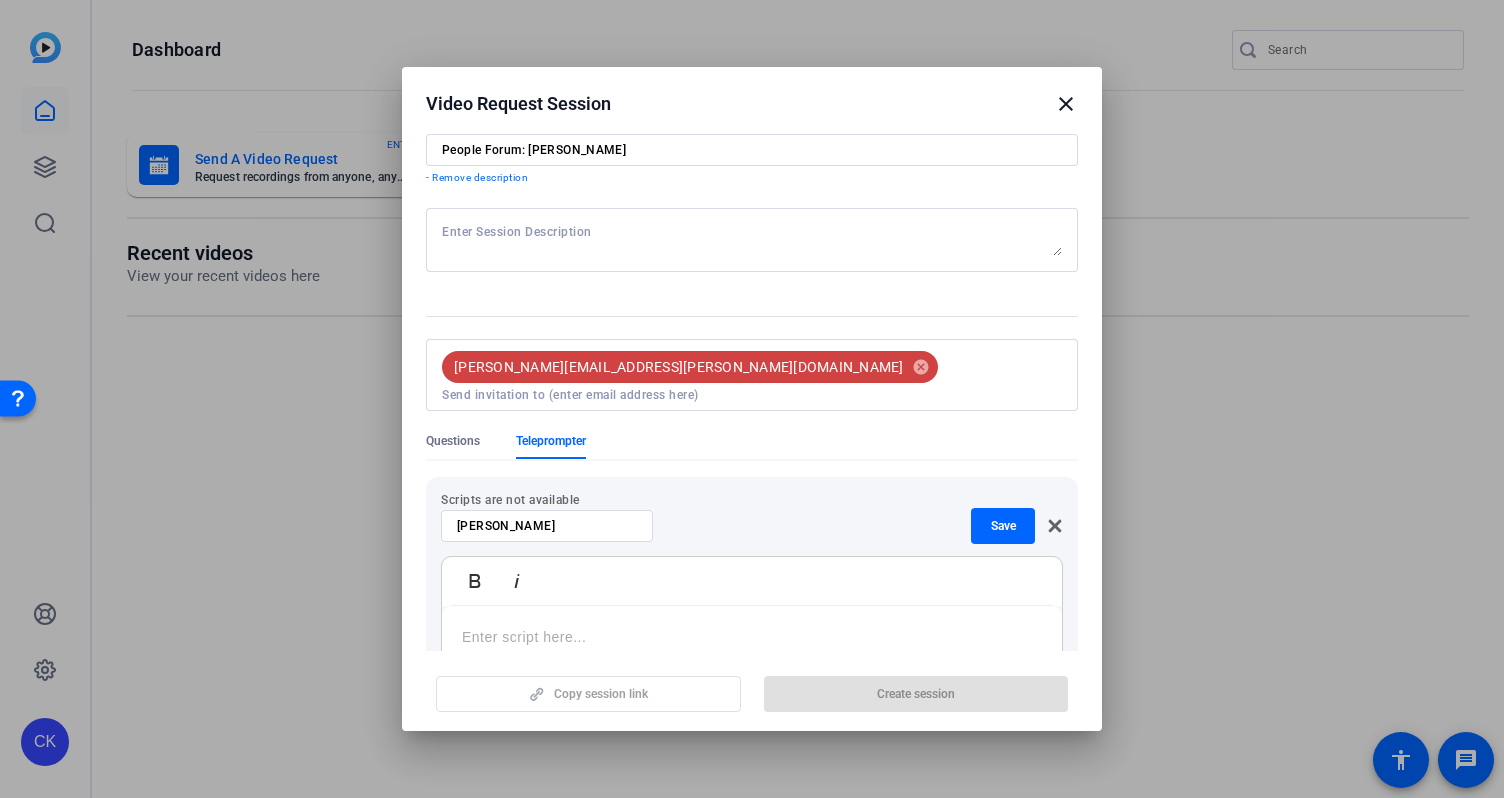 click at bounding box center [752, 637] 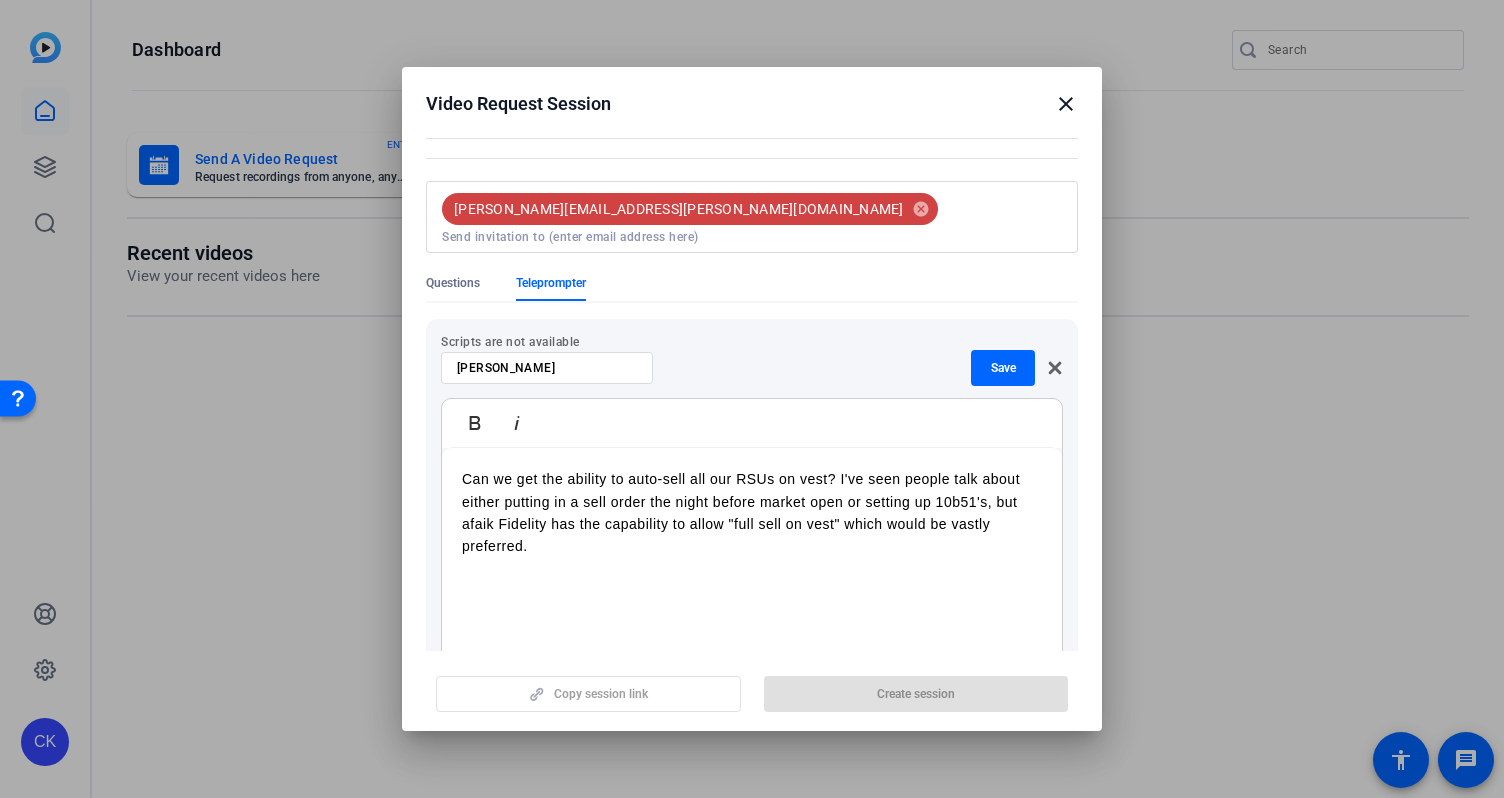 scroll, scrollTop: 188, scrollLeft: 0, axis: vertical 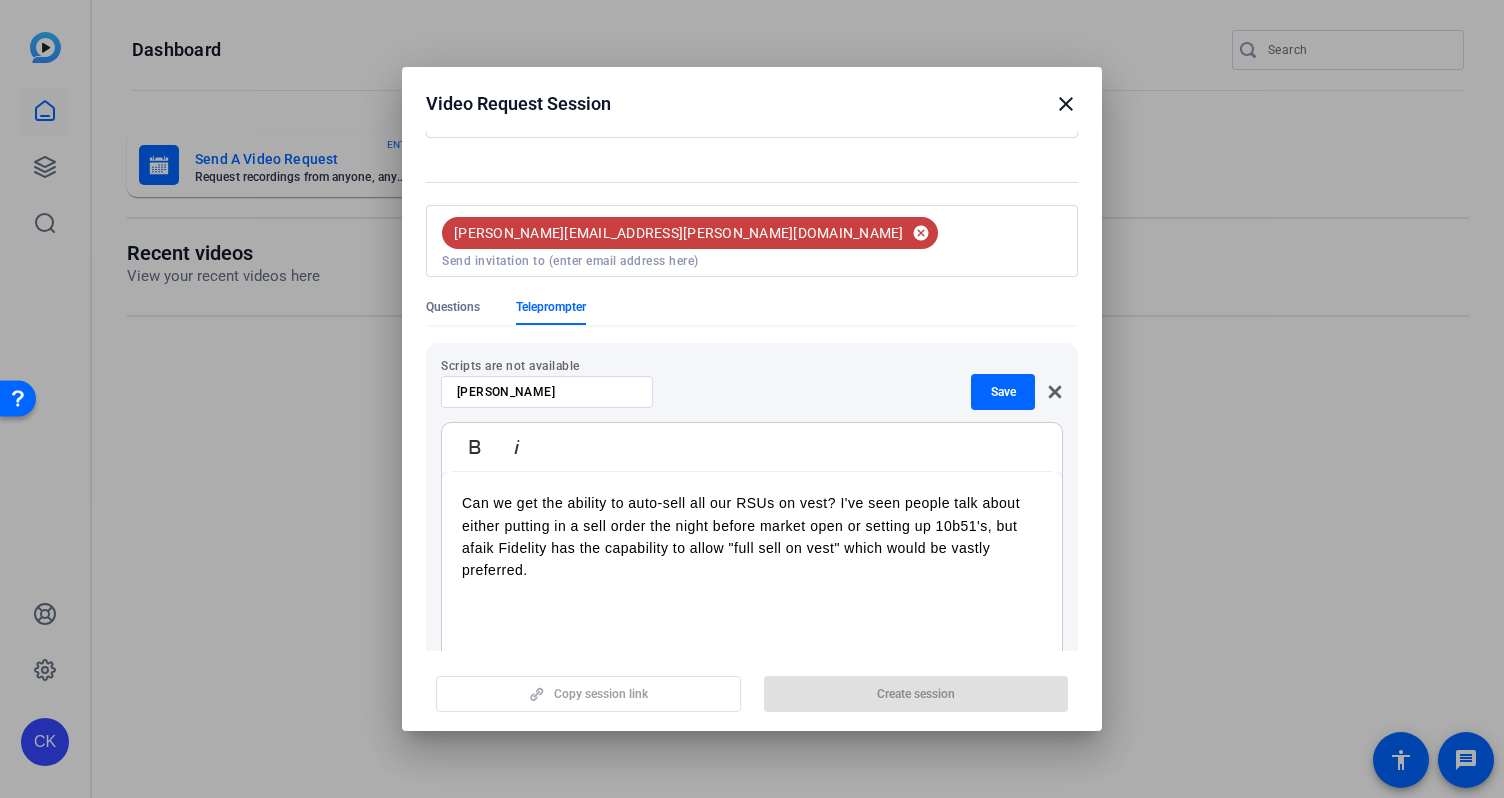 click on "cancel" at bounding box center [921, 233] 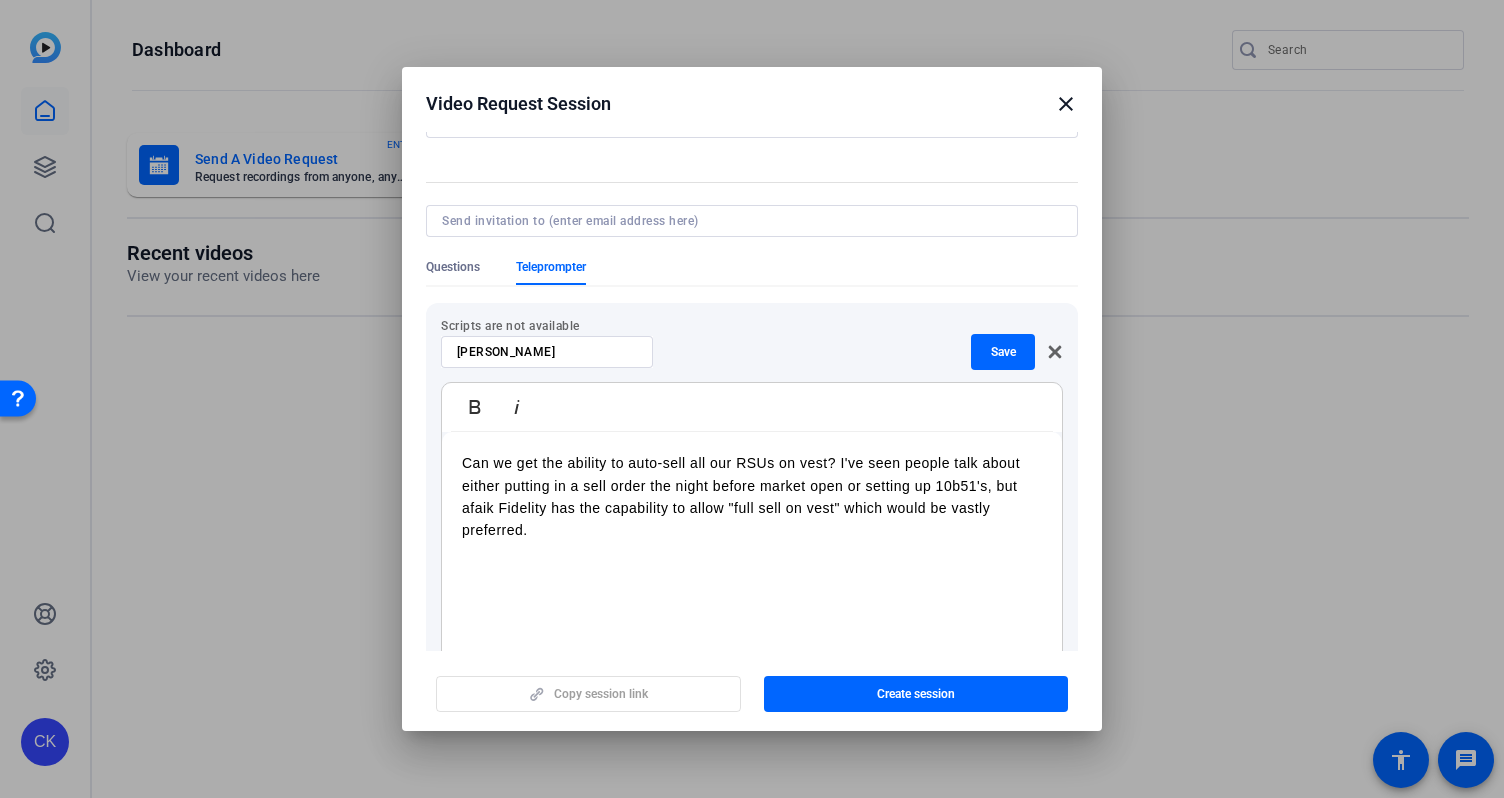 click at bounding box center [752, 221] 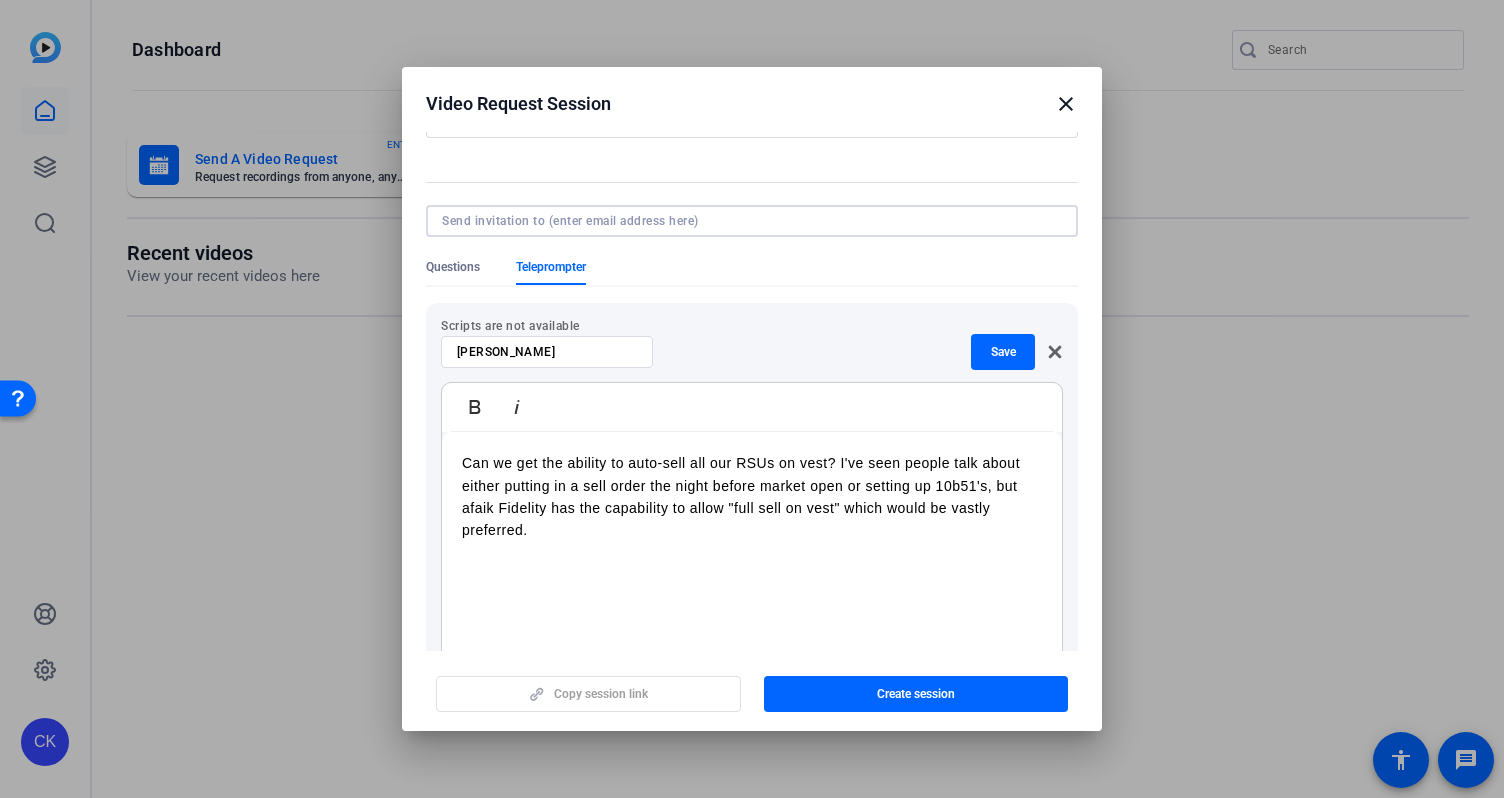 click at bounding box center [748, 221] 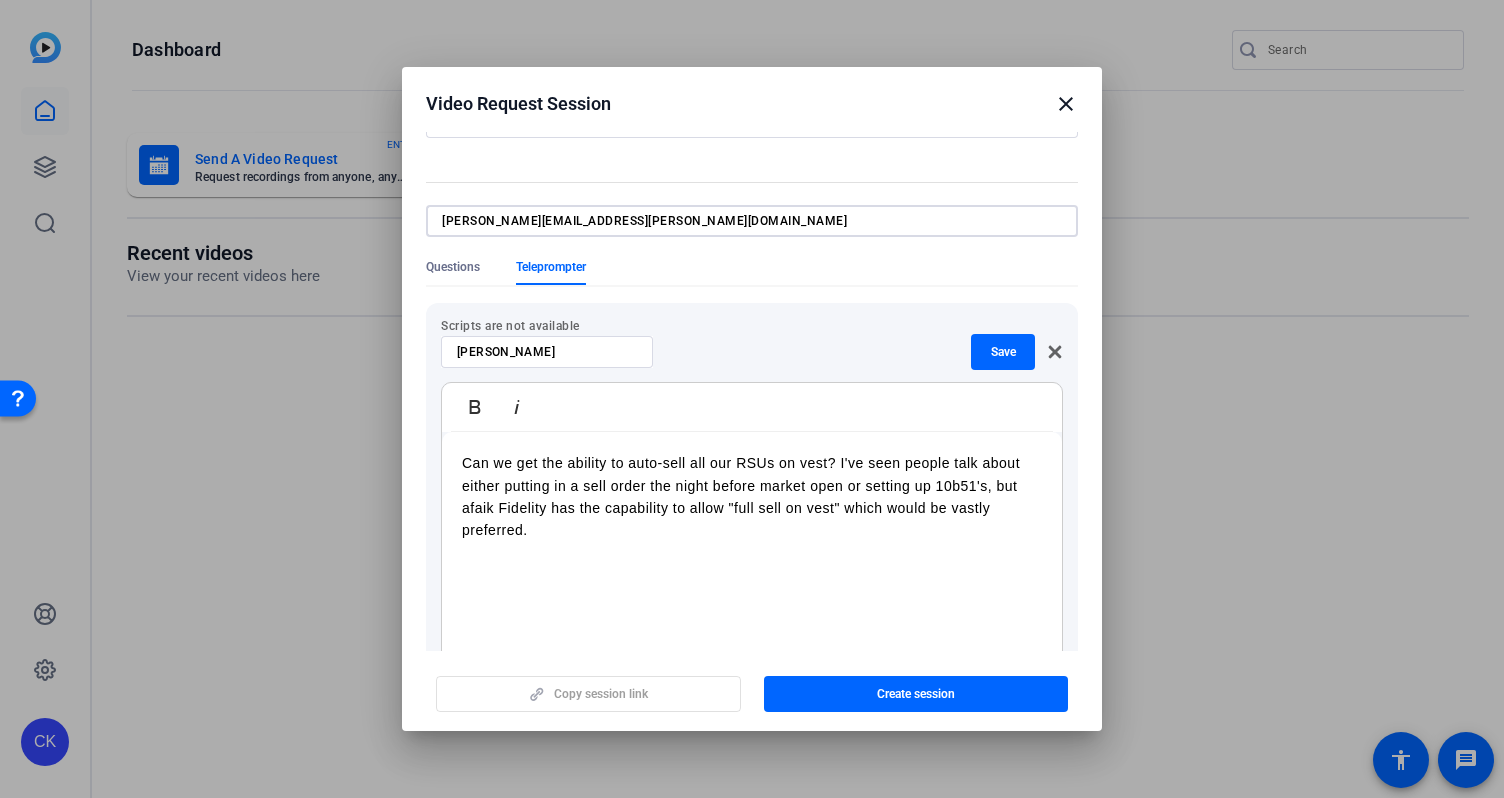 type on "[PERSON_NAME][EMAIL_ADDRESS][PERSON_NAME][DOMAIN_NAME]" 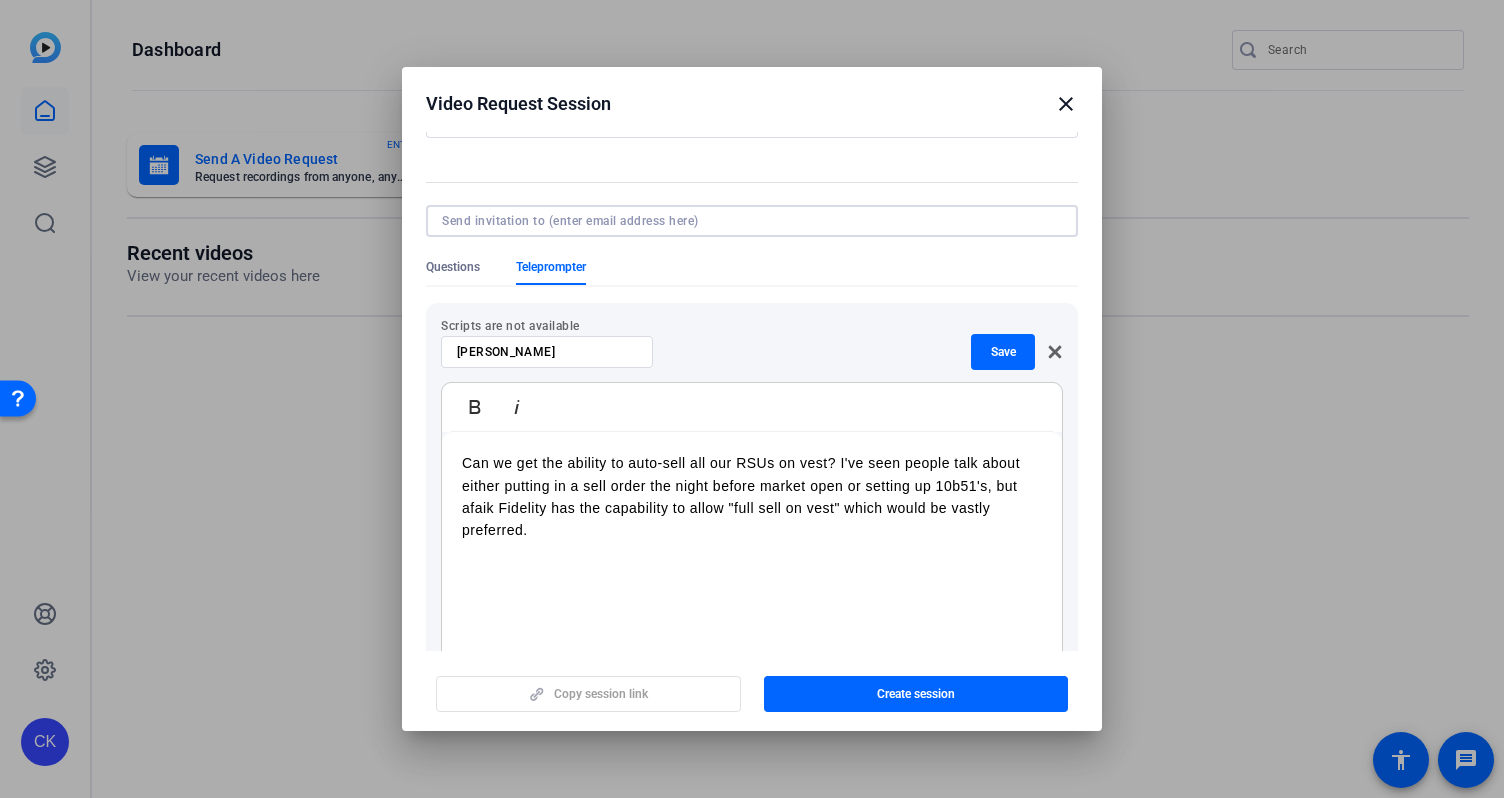 click on "Questions Teleprompter" 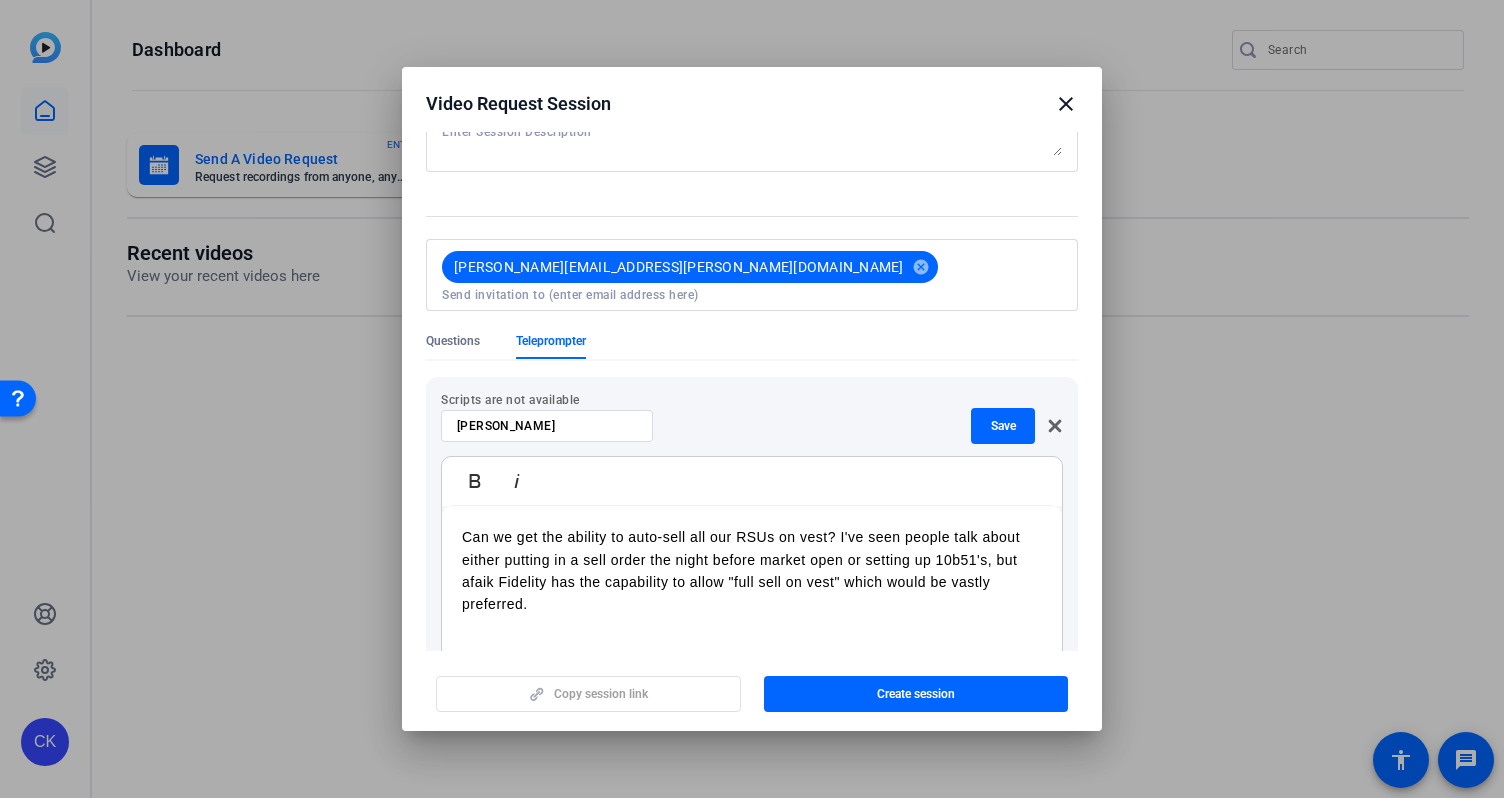 scroll, scrollTop: 163, scrollLeft: 0, axis: vertical 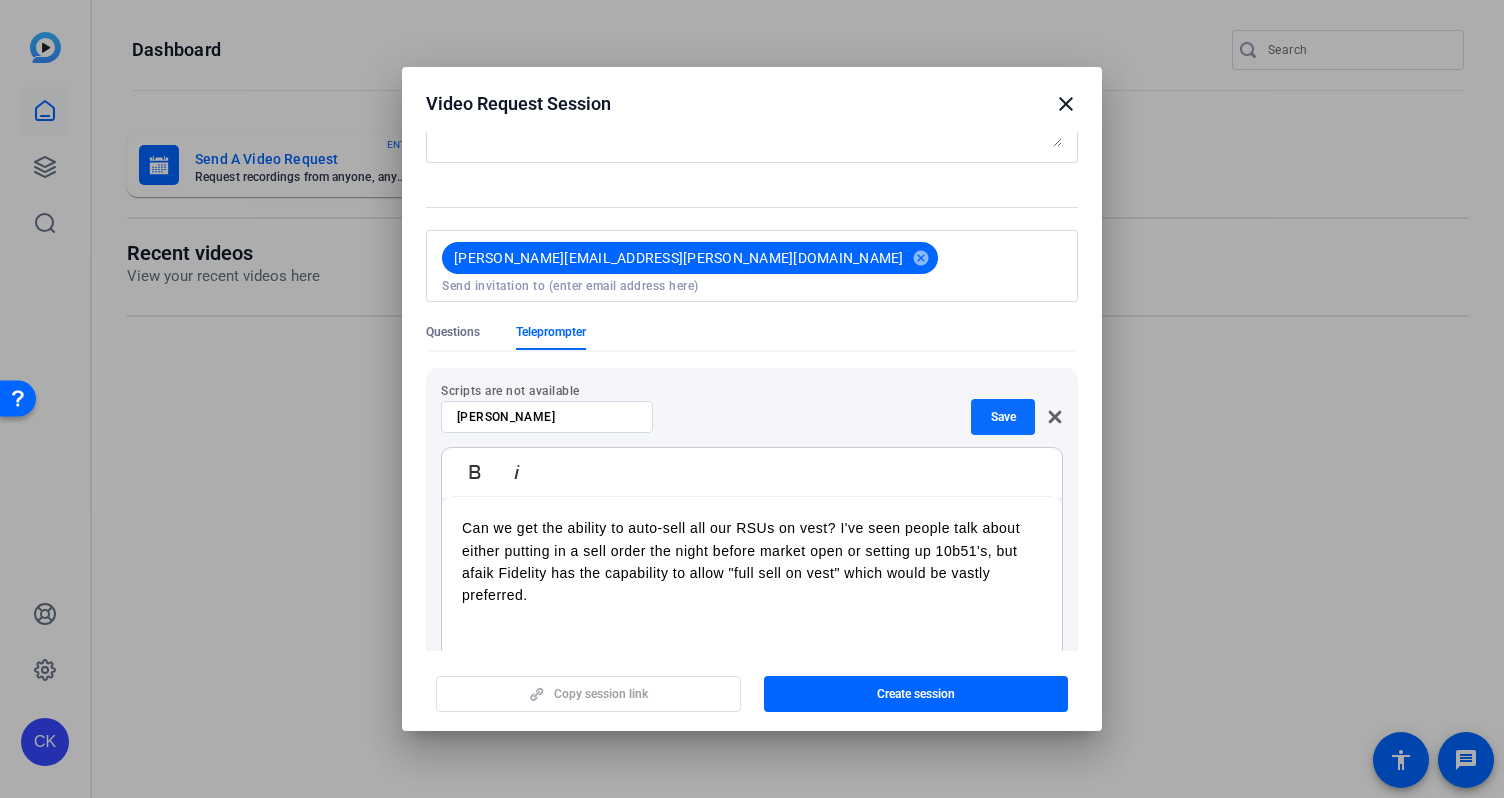 click on "Save" at bounding box center (1003, 417) 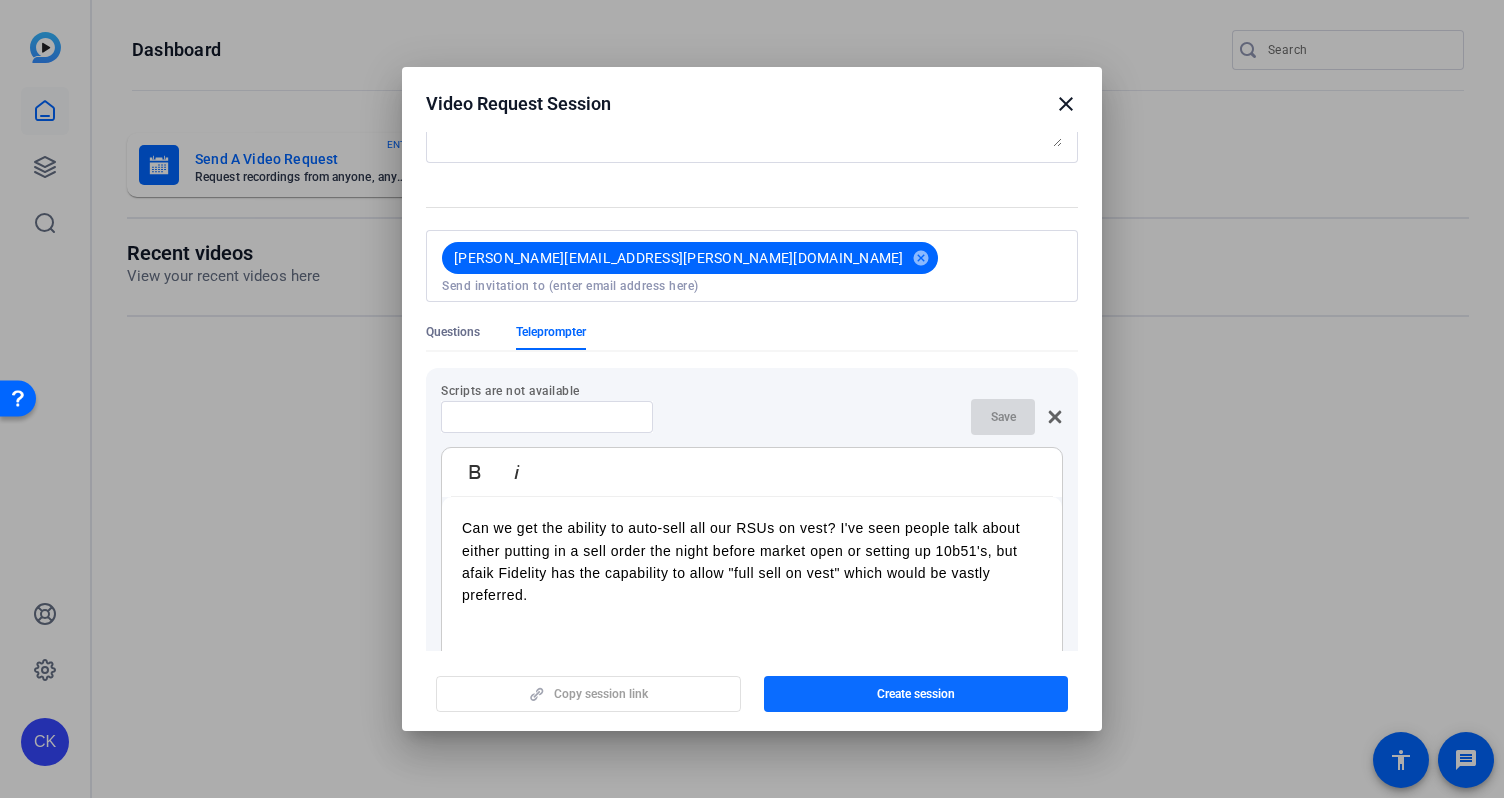 click at bounding box center [916, 694] 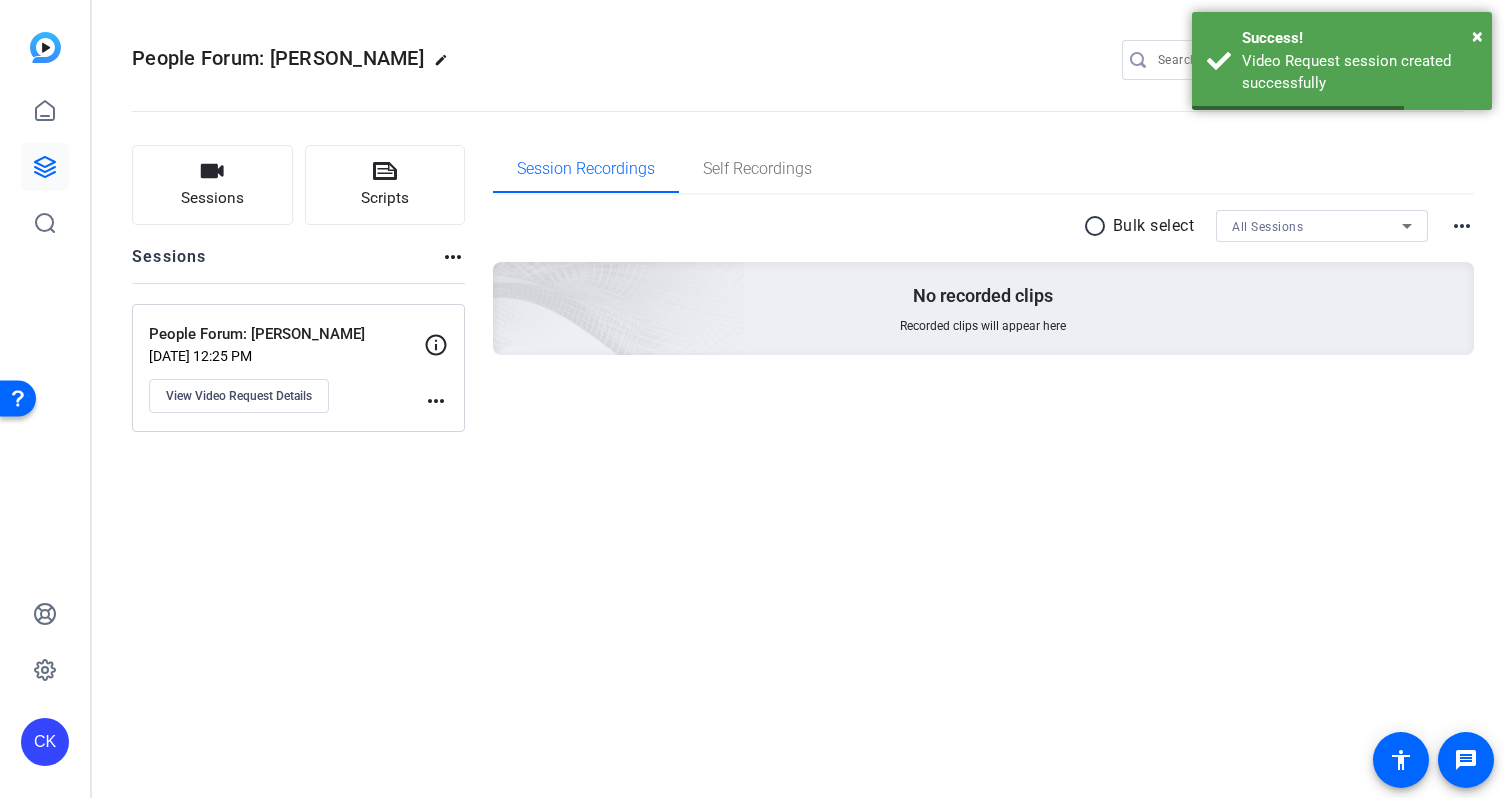 click on "more_horiz" 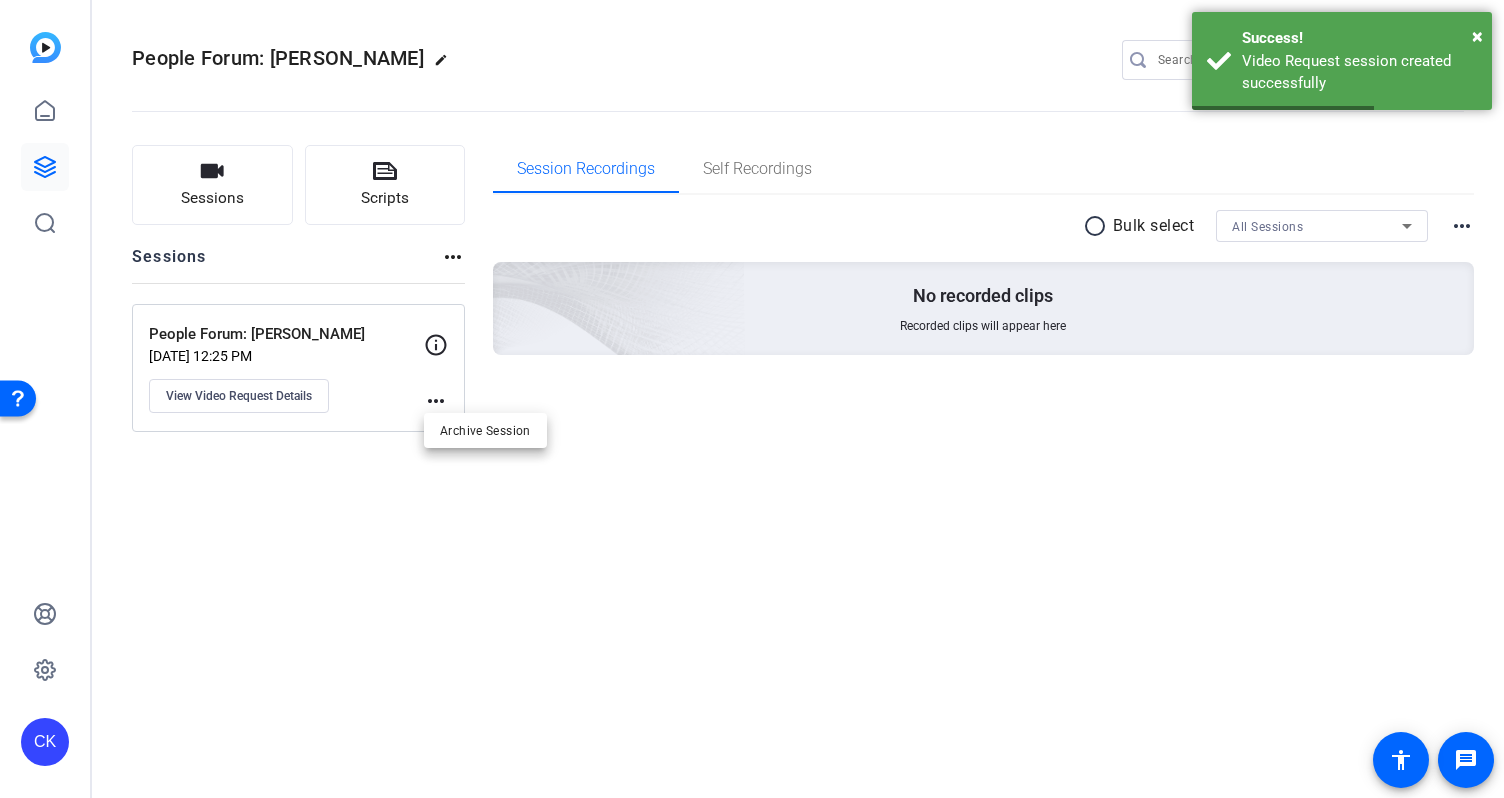 click at bounding box center [752, 399] 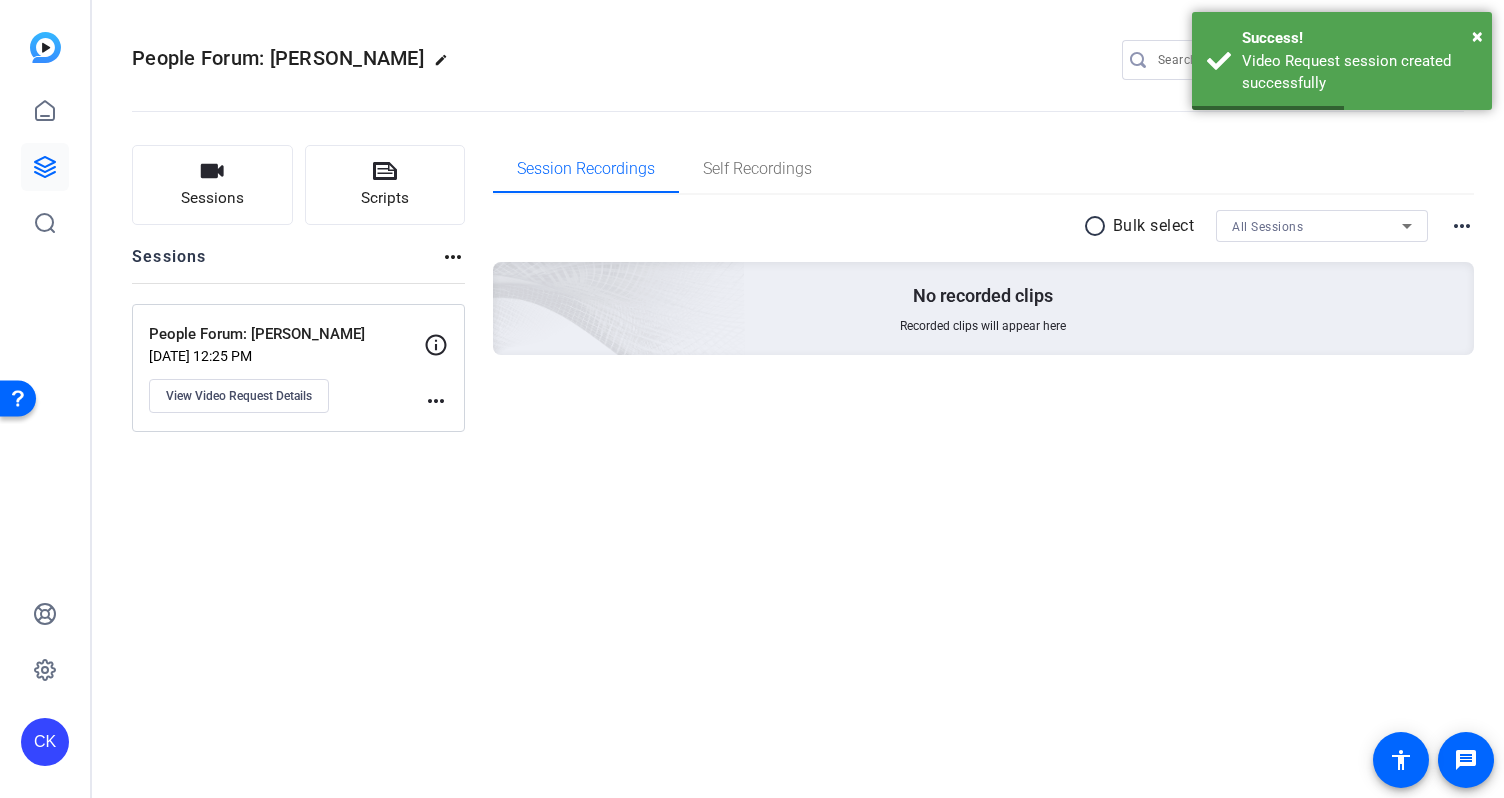 click on "People Forum: [PERSON_NAME]" 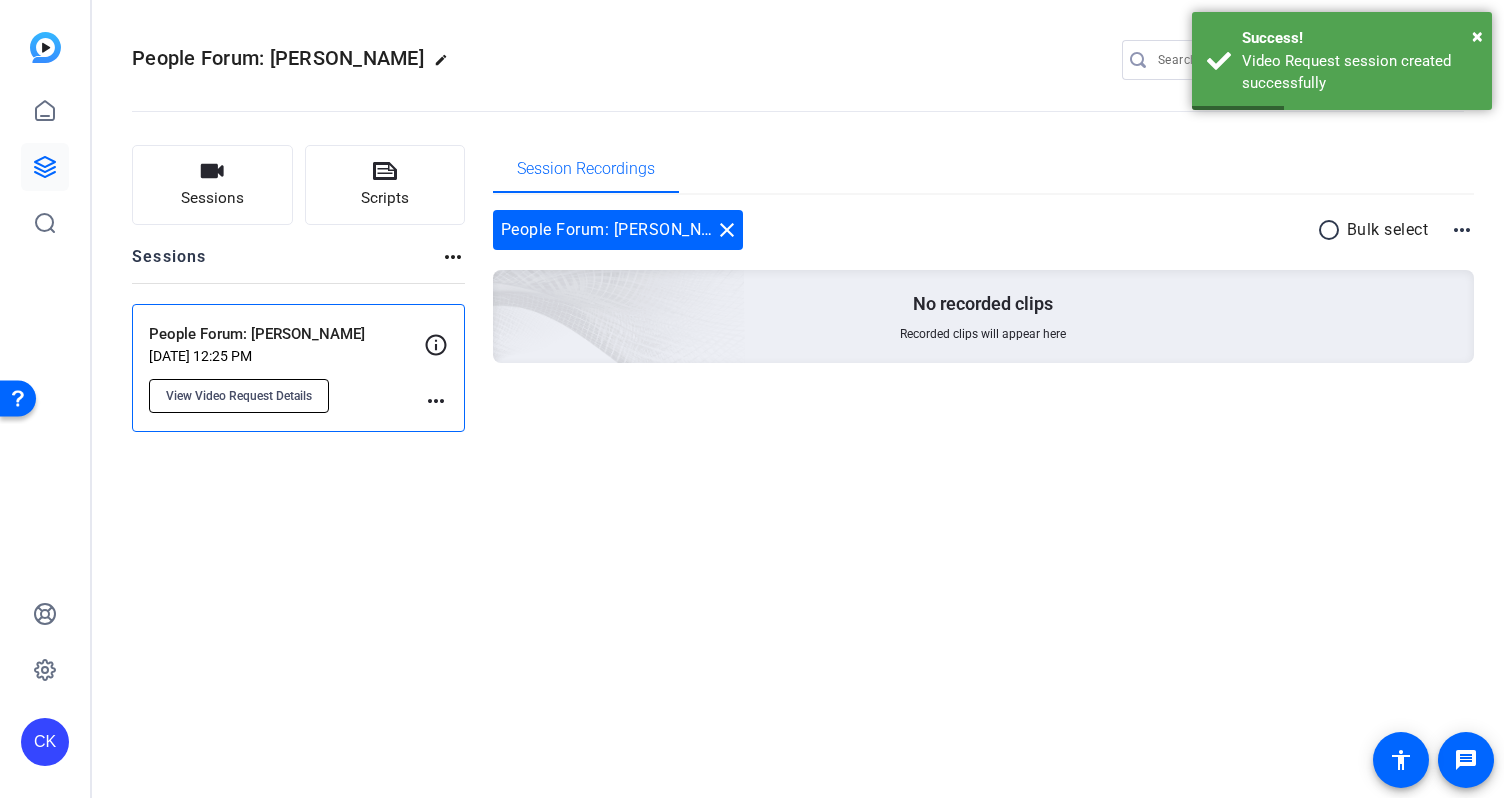 click on "View Video Request Details" 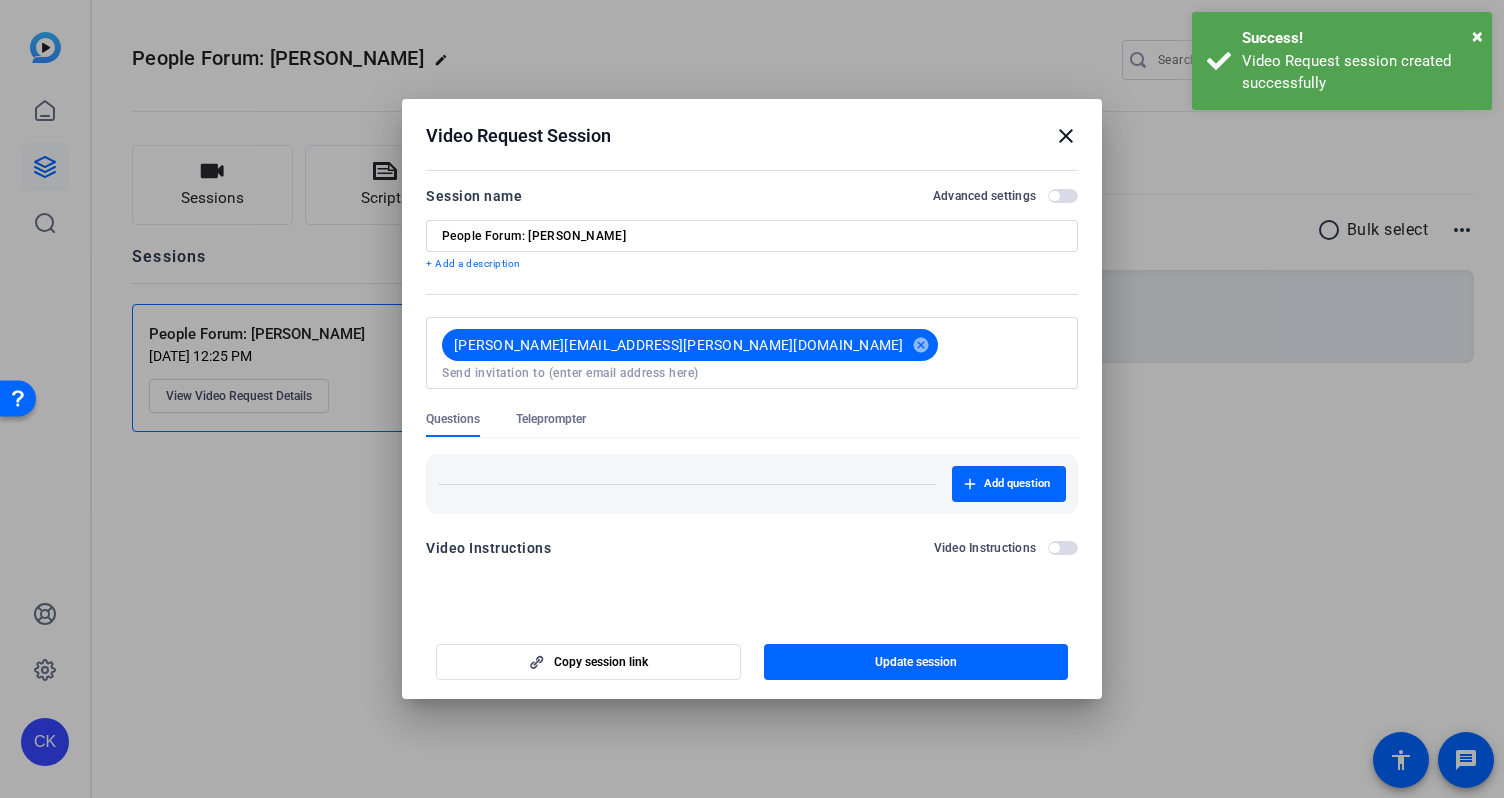 click on "close" at bounding box center (1066, 136) 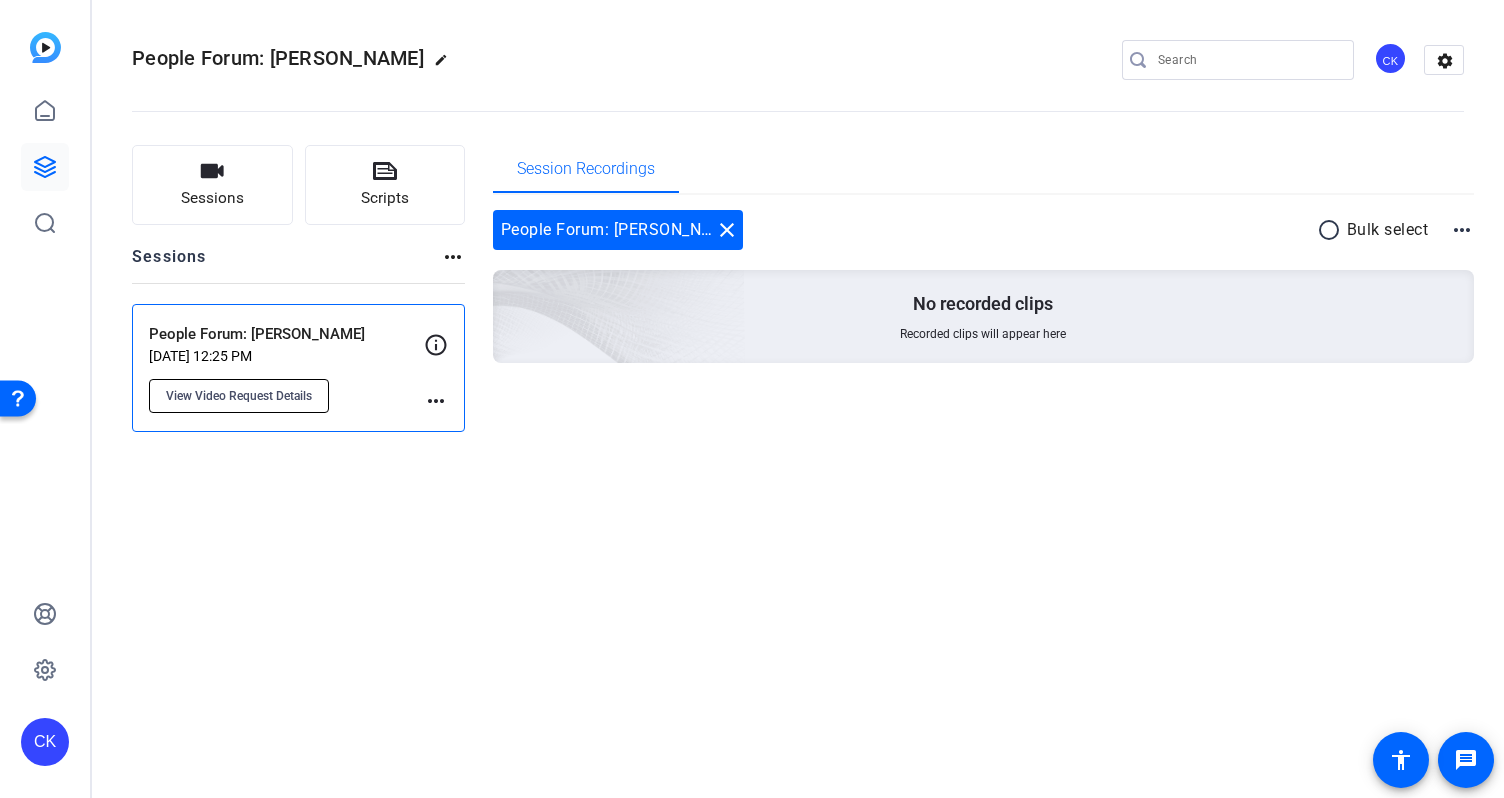 click on "View Video Request Details" 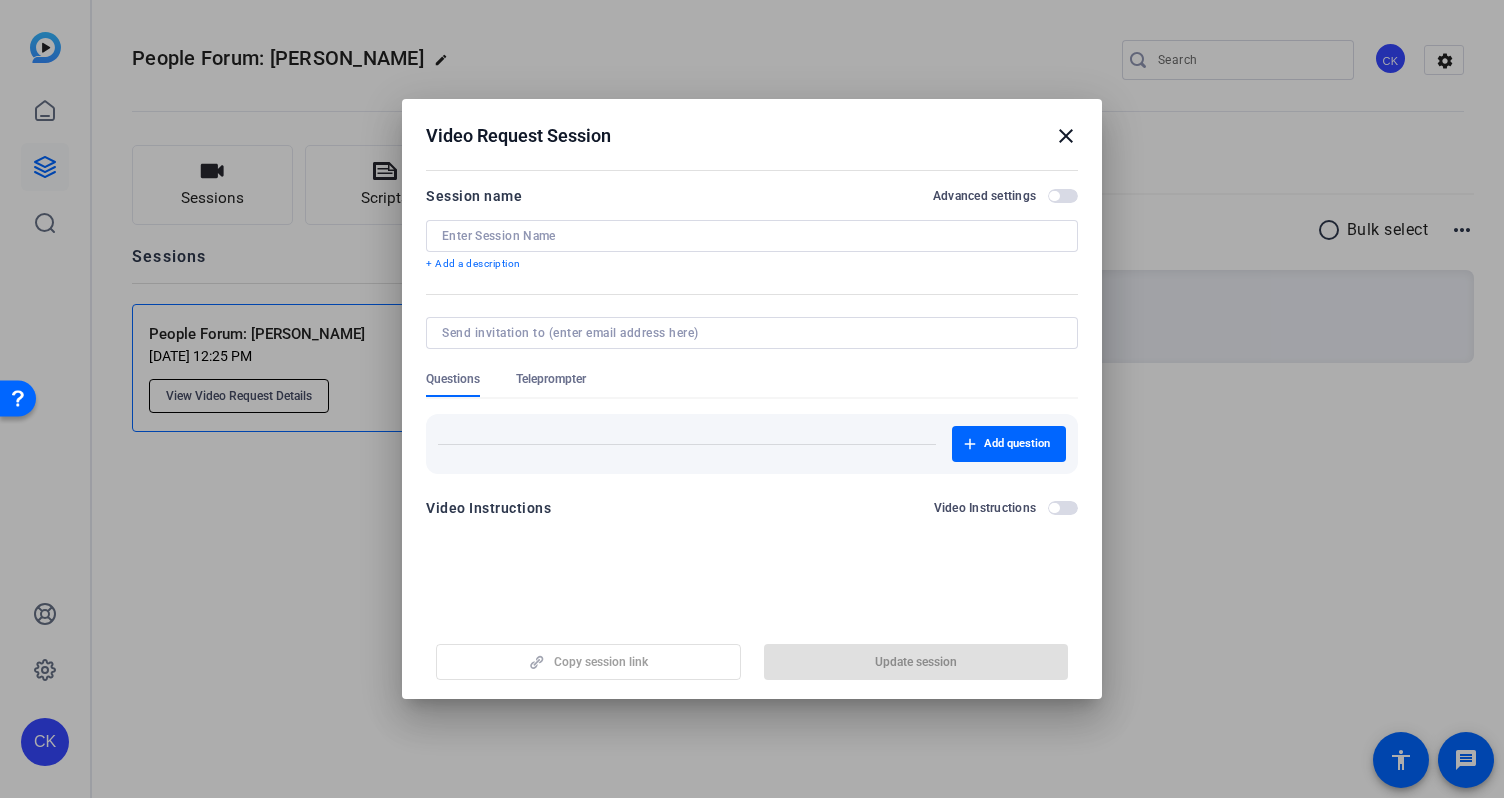 type on "People Forum: [PERSON_NAME]" 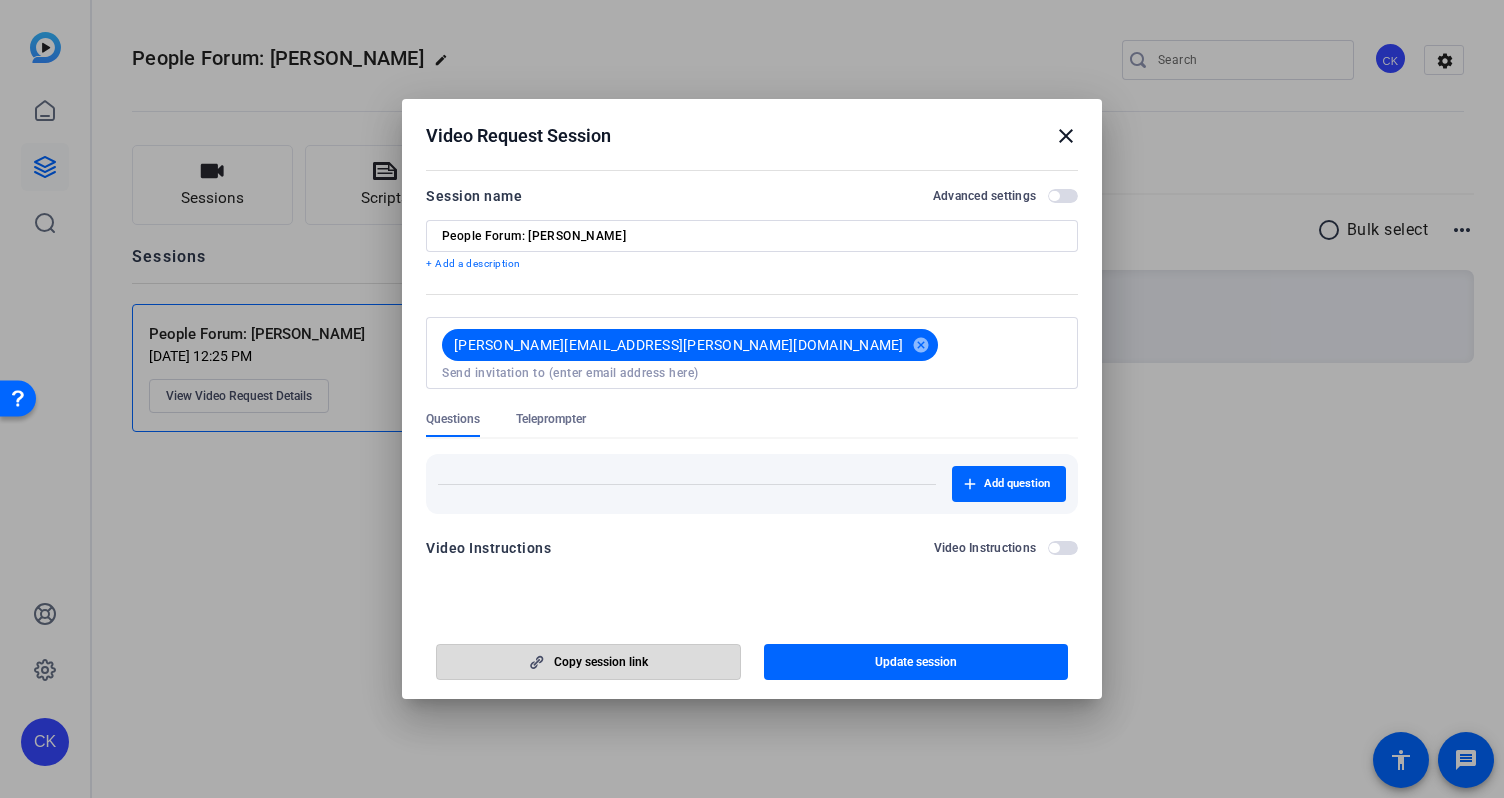click at bounding box center (588, 662) 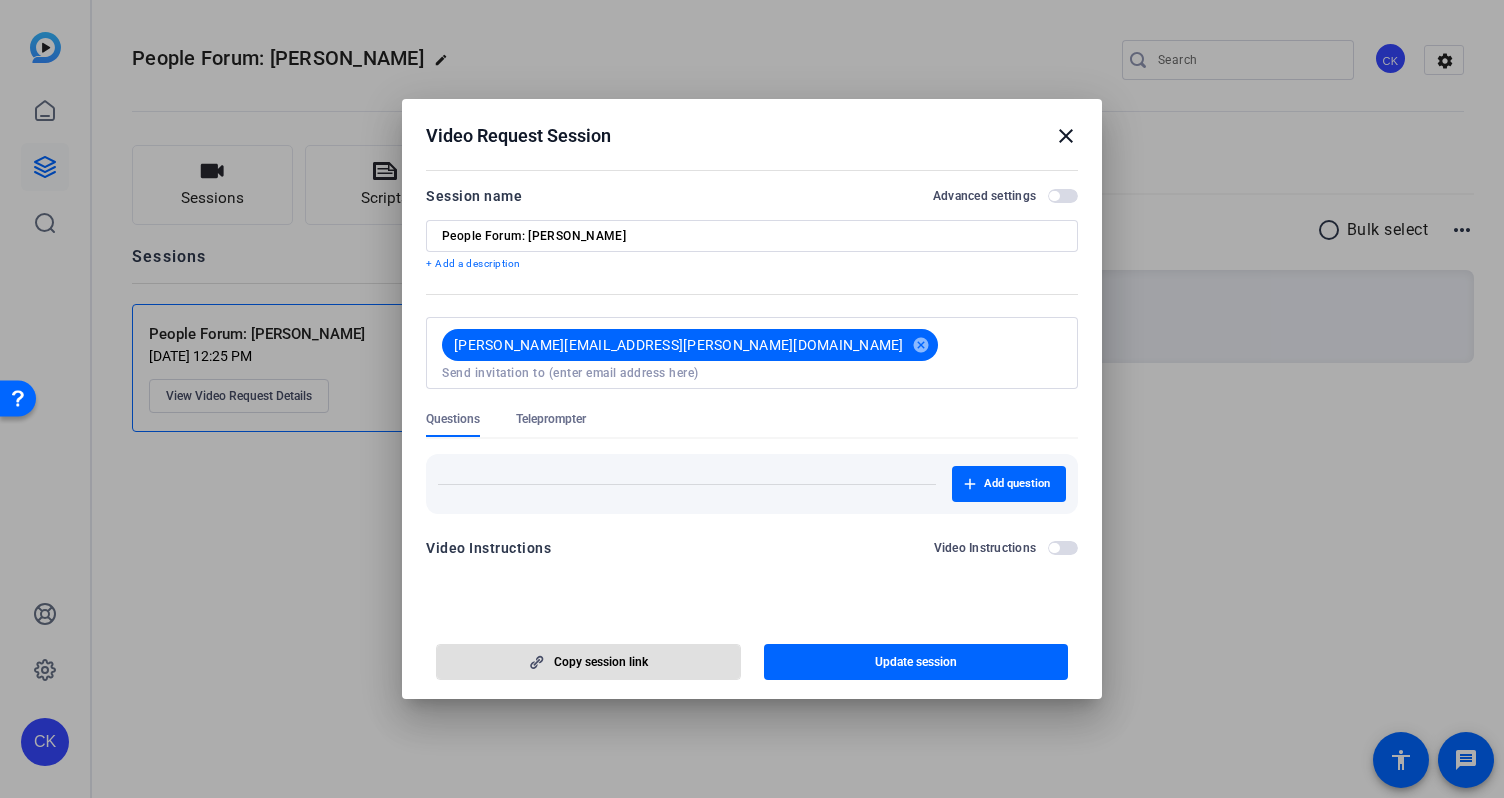 click 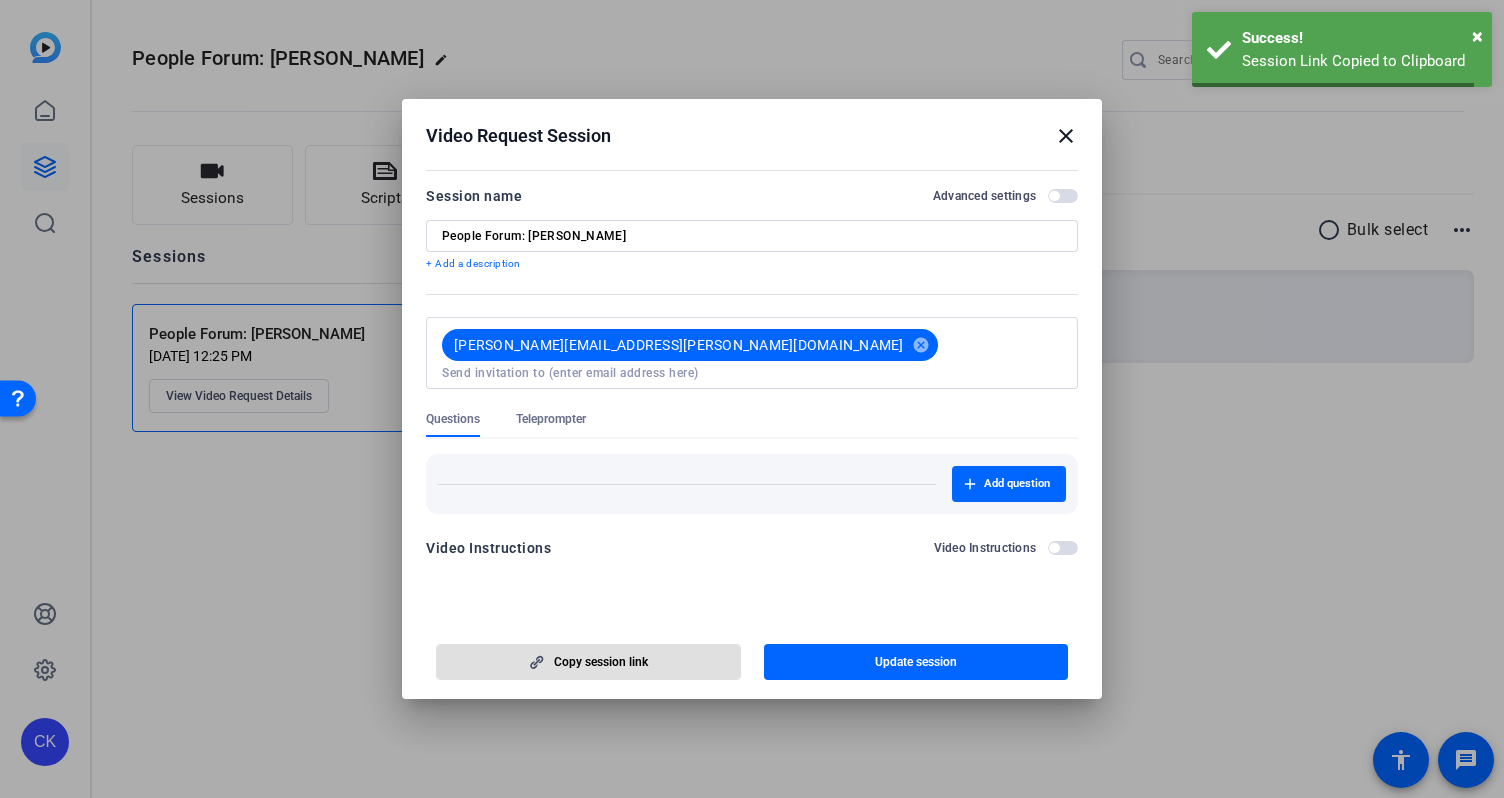 click at bounding box center [752, 399] 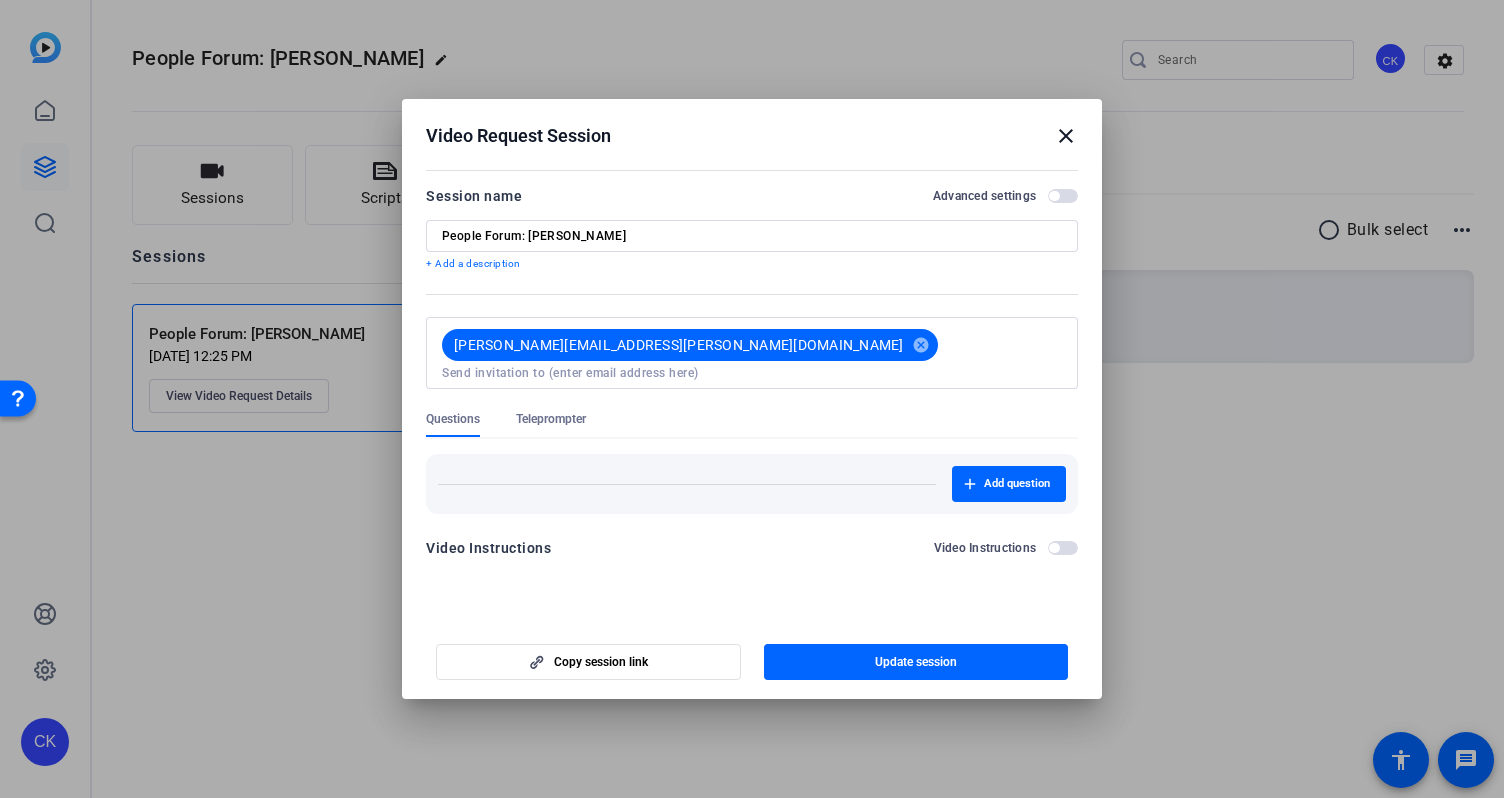 click on "close" at bounding box center (1066, 136) 